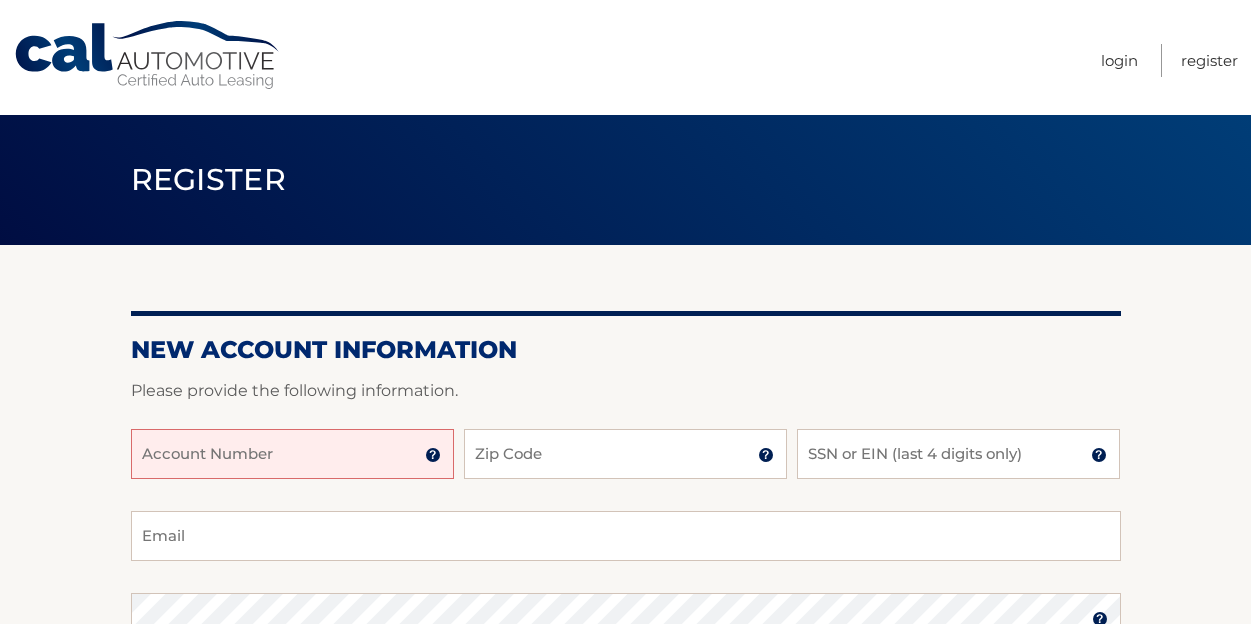 scroll, scrollTop: 0, scrollLeft: 0, axis: both 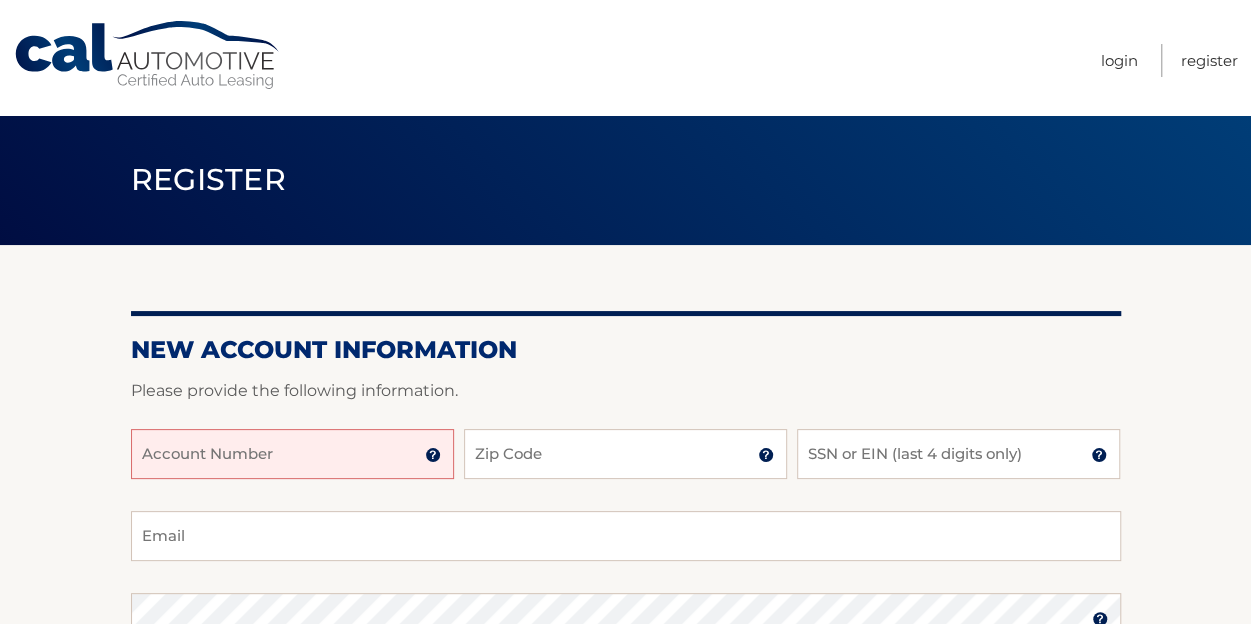 click on "Account Number" at bounding box center [292, 454] 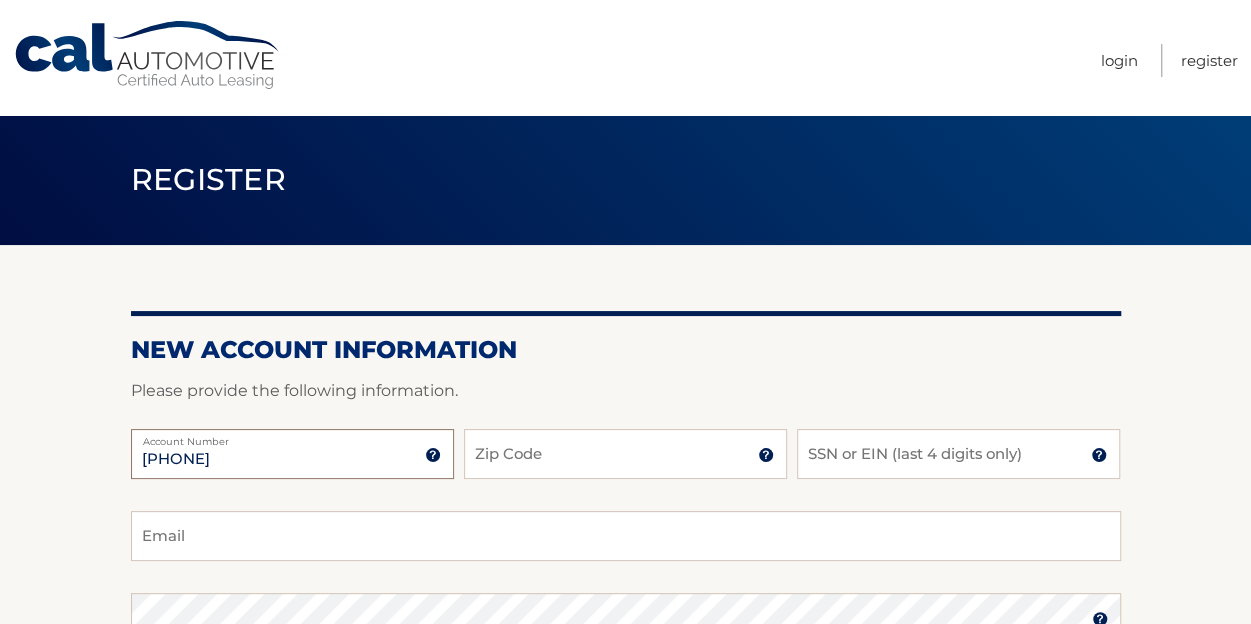 type on "44455967565" 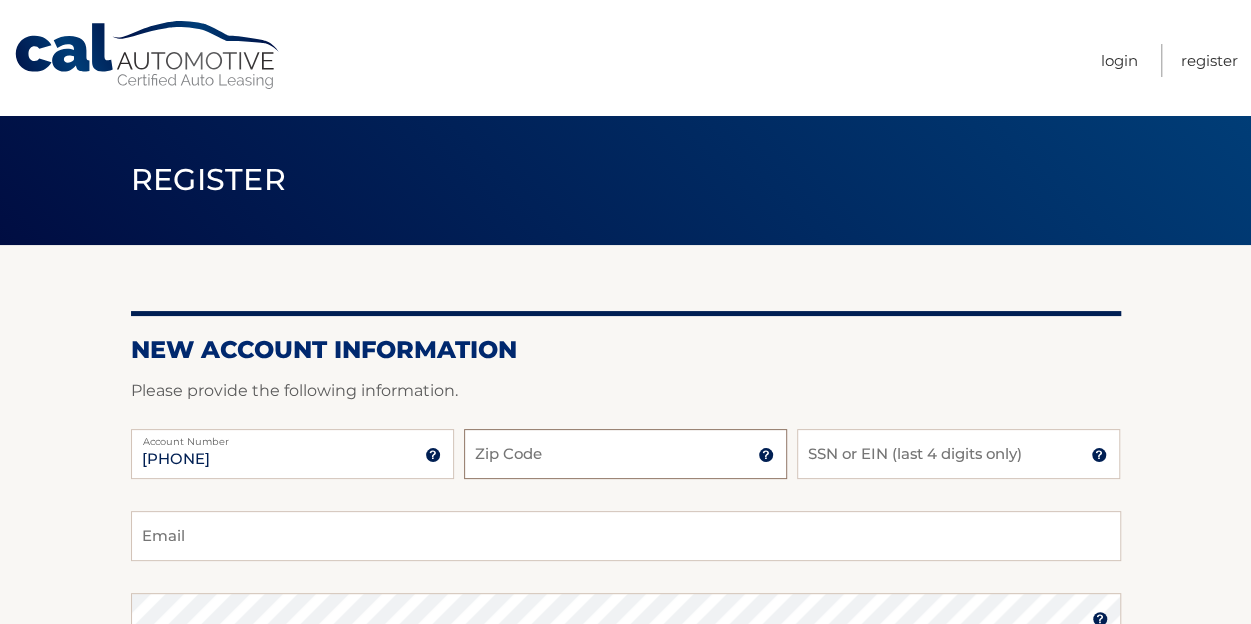 click on "Zip Code" at bounding box center [625, 454] 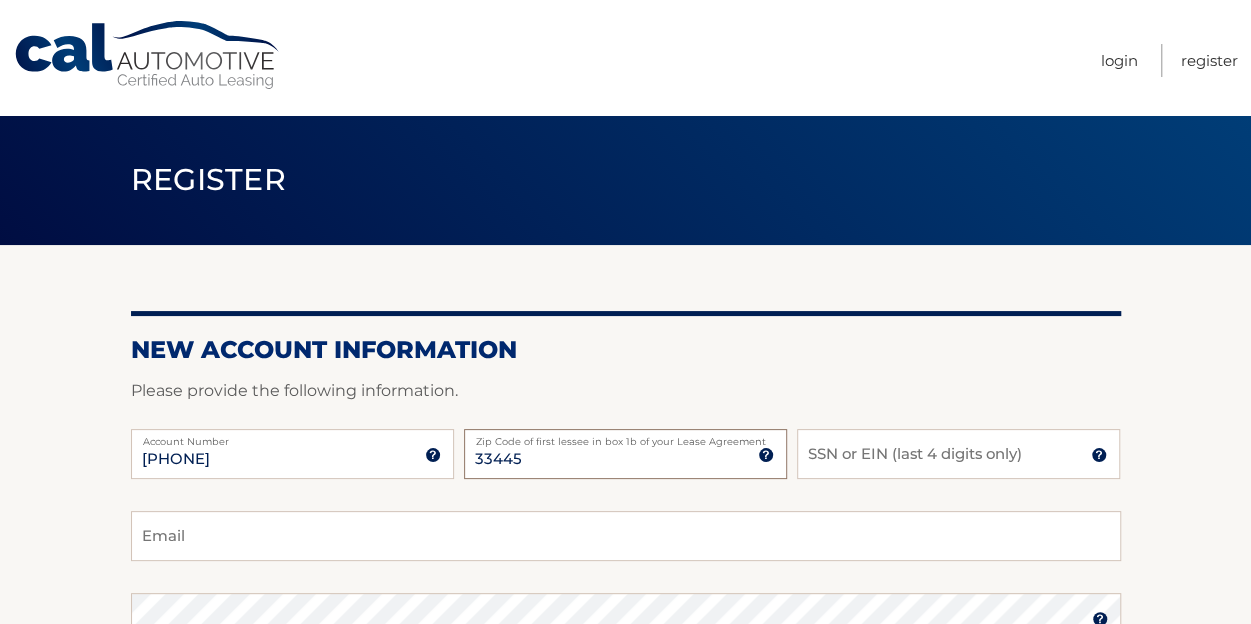 type on "33445" 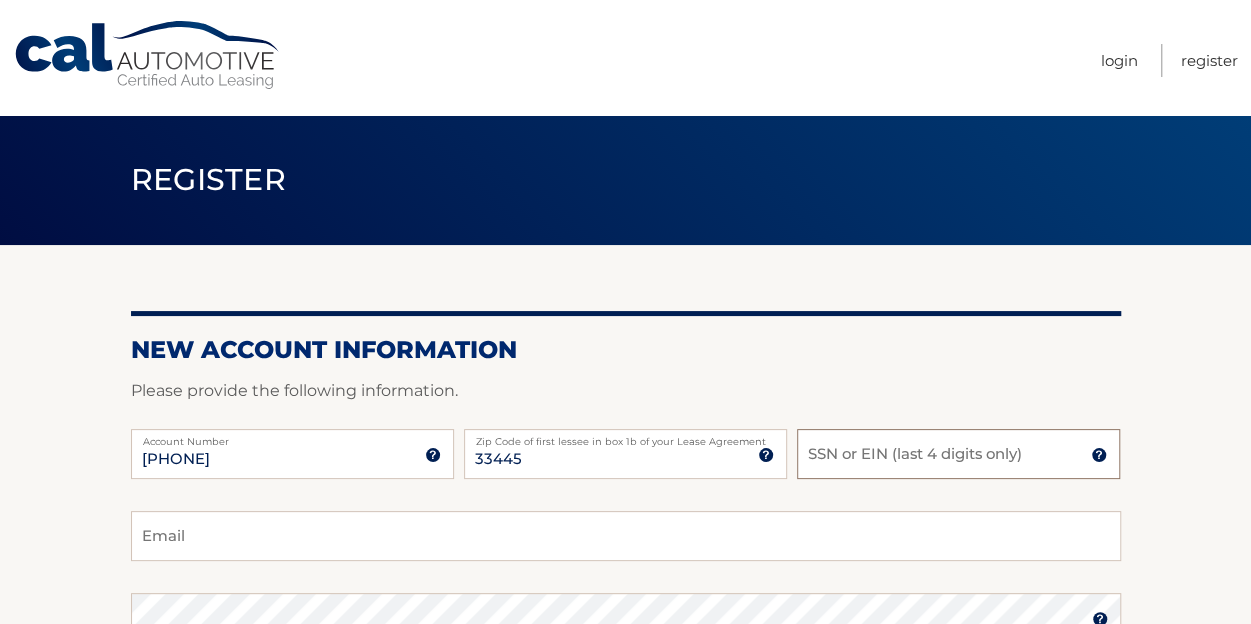 click on "SSN or EIN (last 4 digits only)" at bounding box center [958, 454] 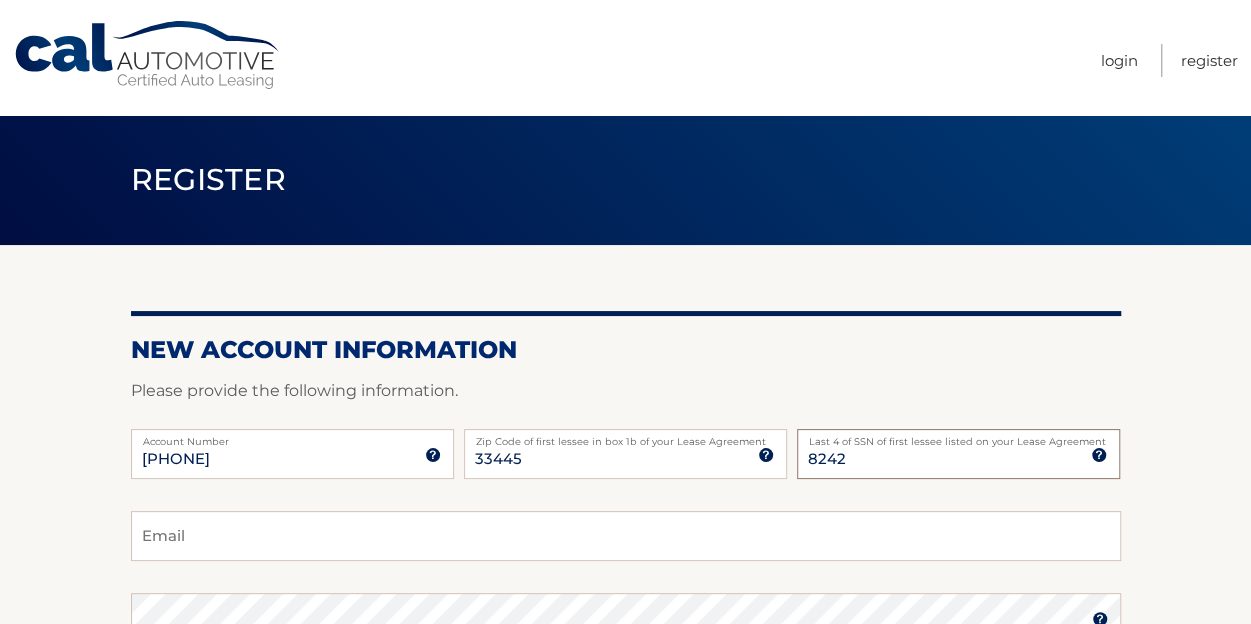 type on "8242" 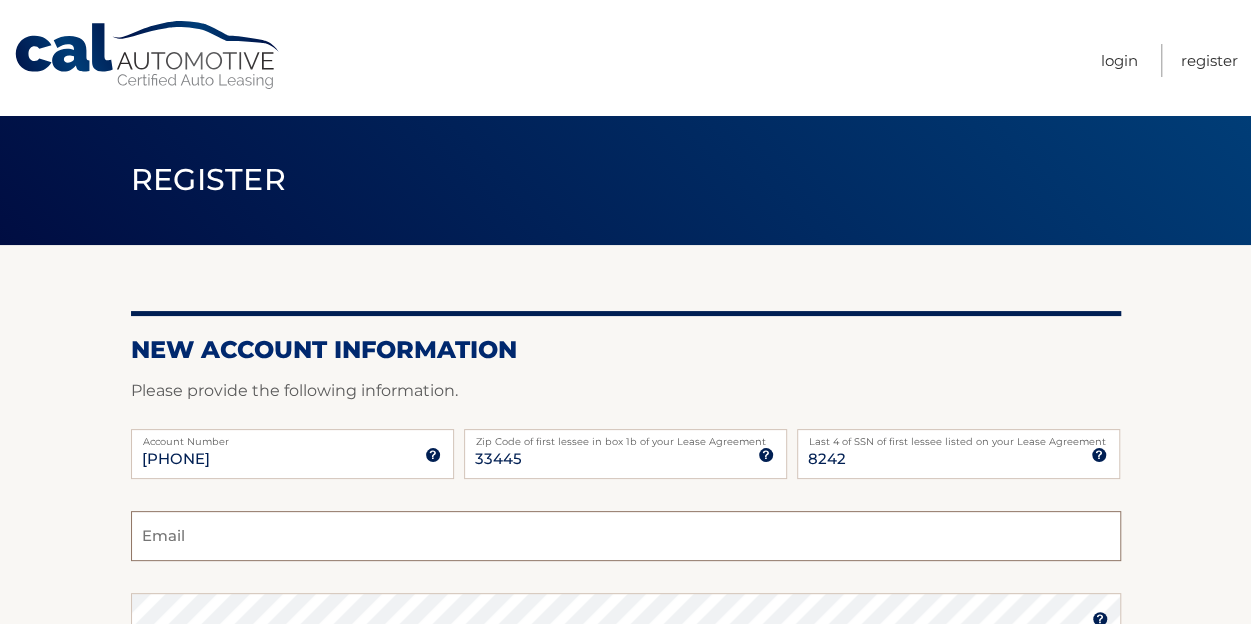 click on "Email" at bounding box center (626, 536) 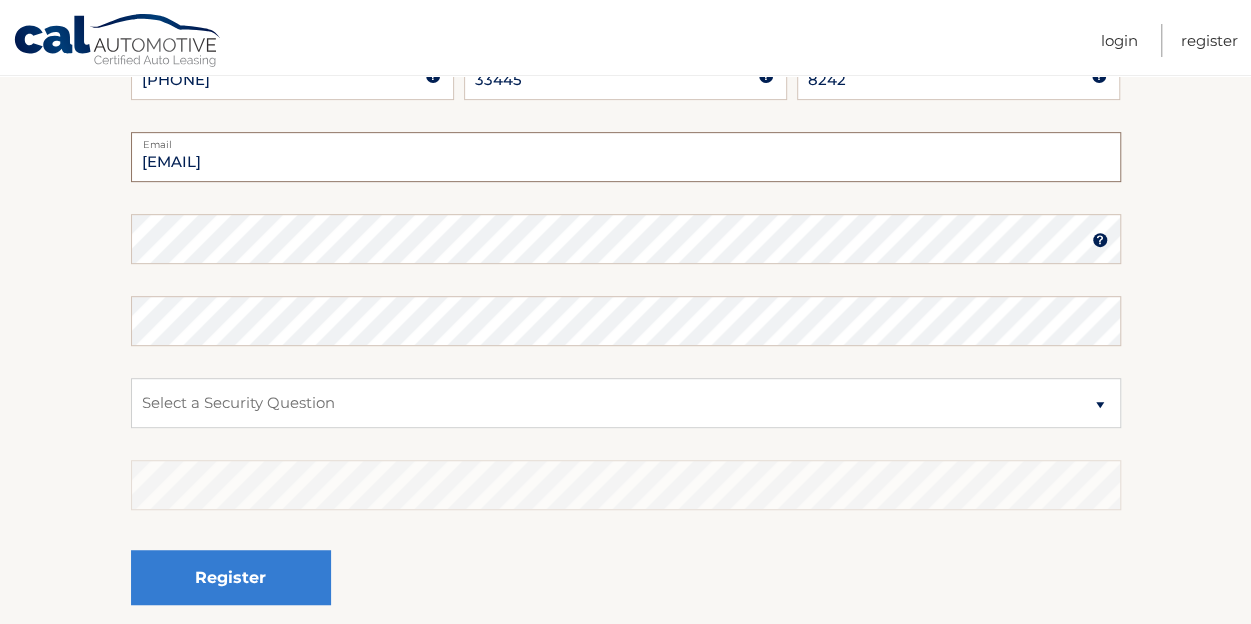 scroll, scrollTop: 380, scrollLeft: 0, axis: vertical 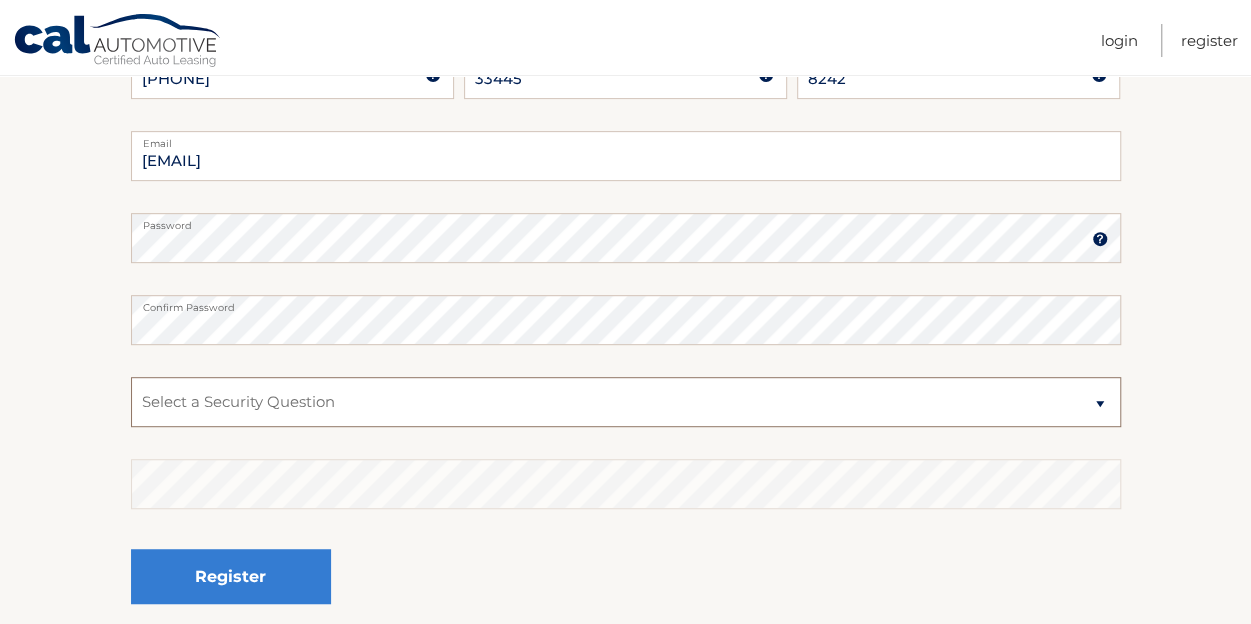 click on "Select a Security Question
What was the name of your elementary school?
What is your mother’s maiden name?
What street did you live on in the third grade?
In what city or town was your first job?
What was your childhood phone number including area code? (e.g., 000-000-0000)" at bounding box center [626, 402] 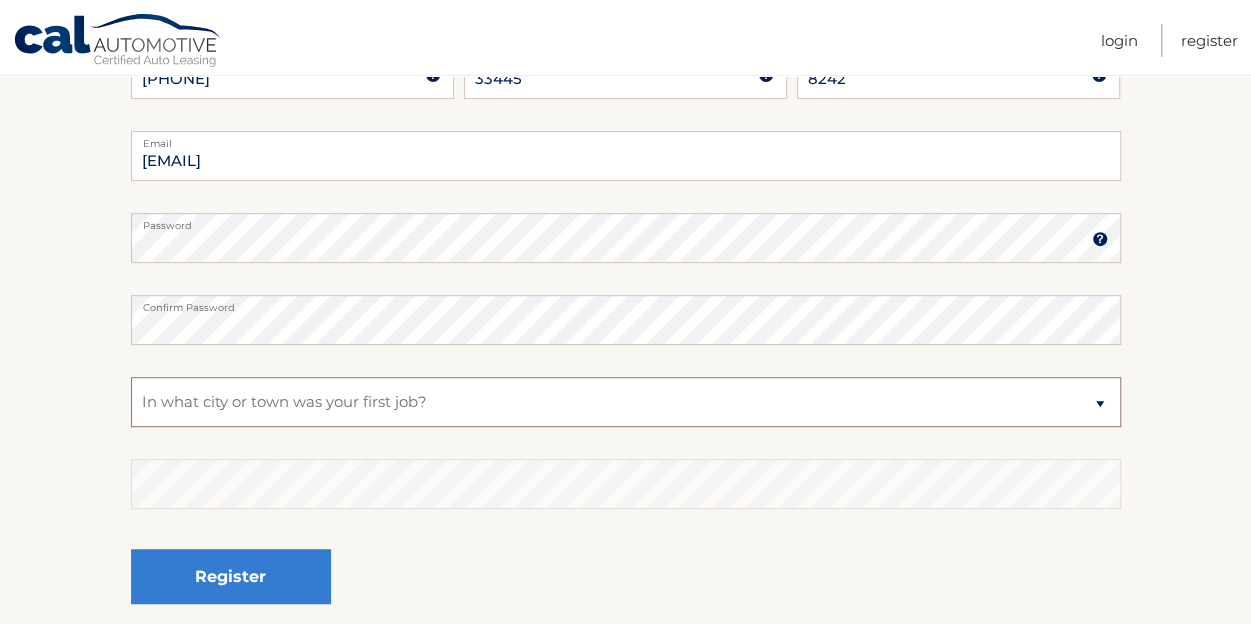 click on "Select a Security Question
What was the name of your elementary school?
What is your mother’s maiden name?
What street did you live on in the third grade?
In what city or town was your first job?
What was your childhood phone number including area code? (e.g., 000-000-0000)" at bounding box center (626, 402) 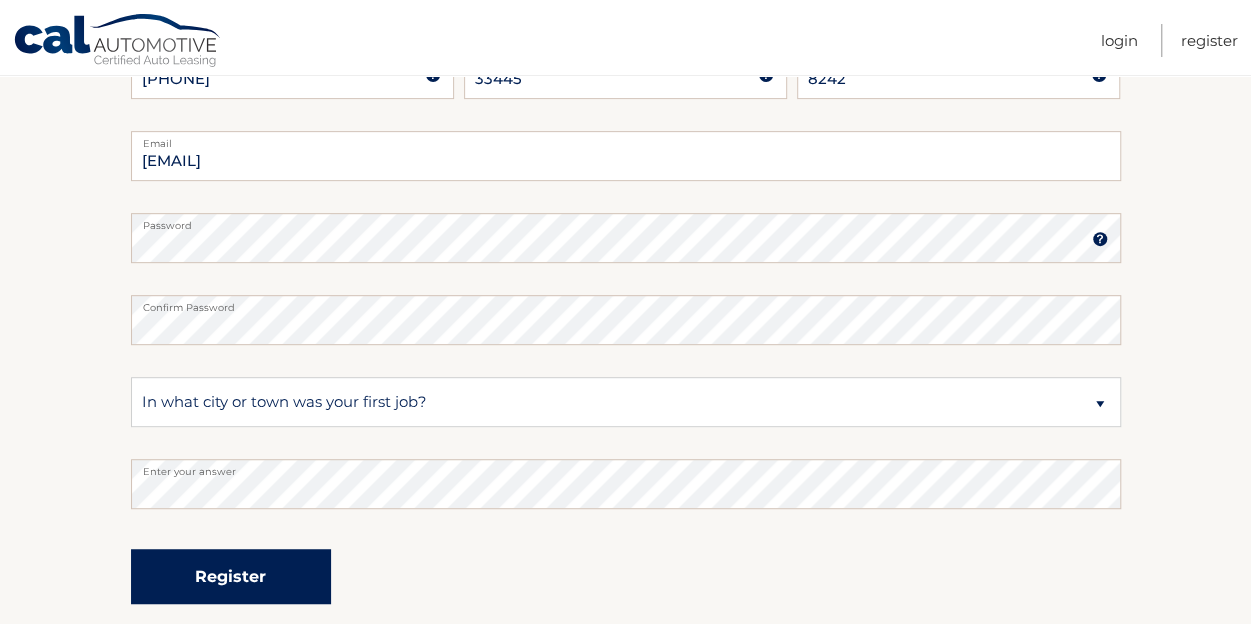click on "Register" at bounding box center [231, 576] 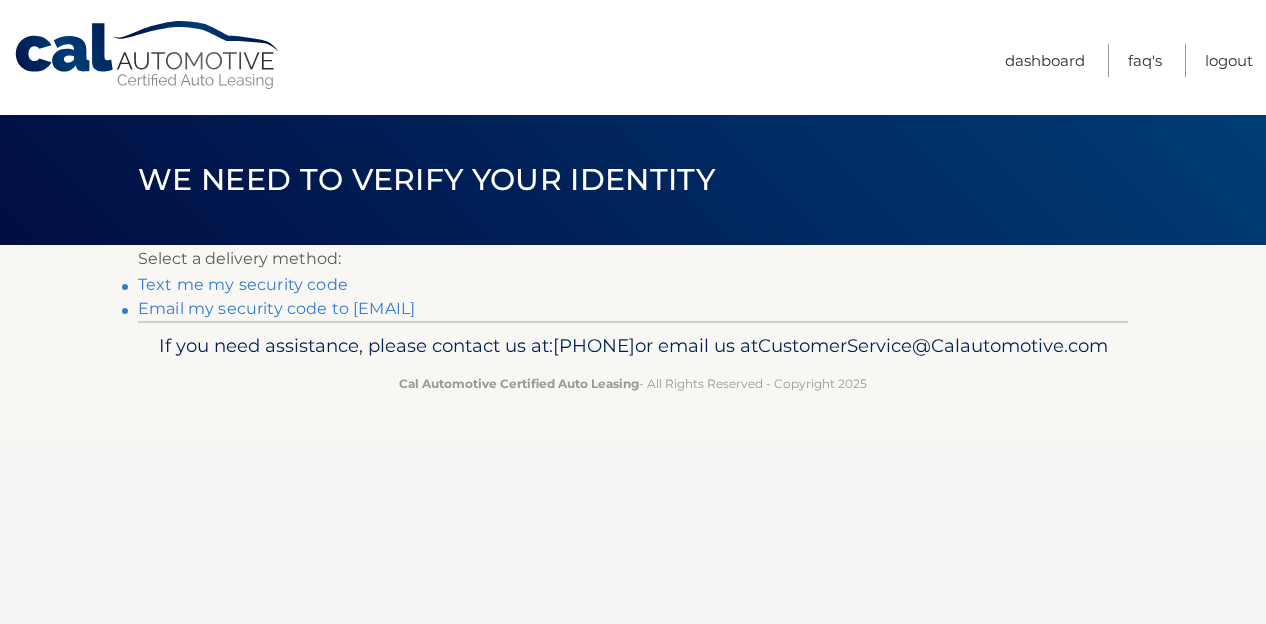 scroll, scrollTop: 0, scrollLeft: 0, axis: both 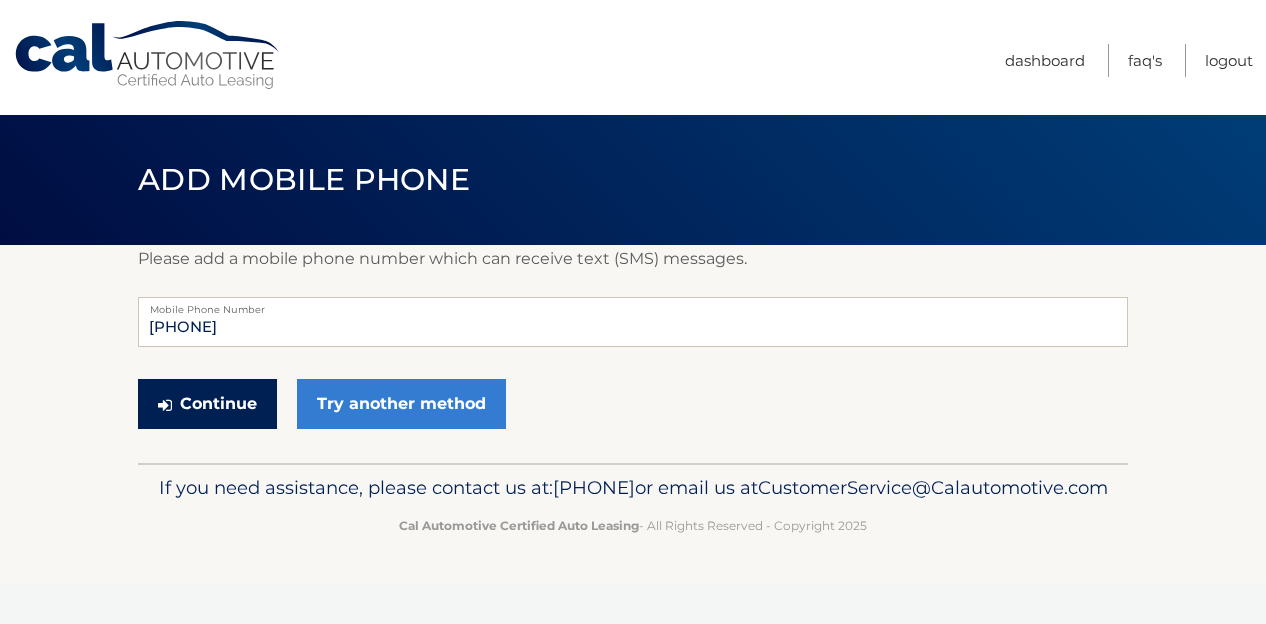 click on "Continue" at bounding box center [207, 404] 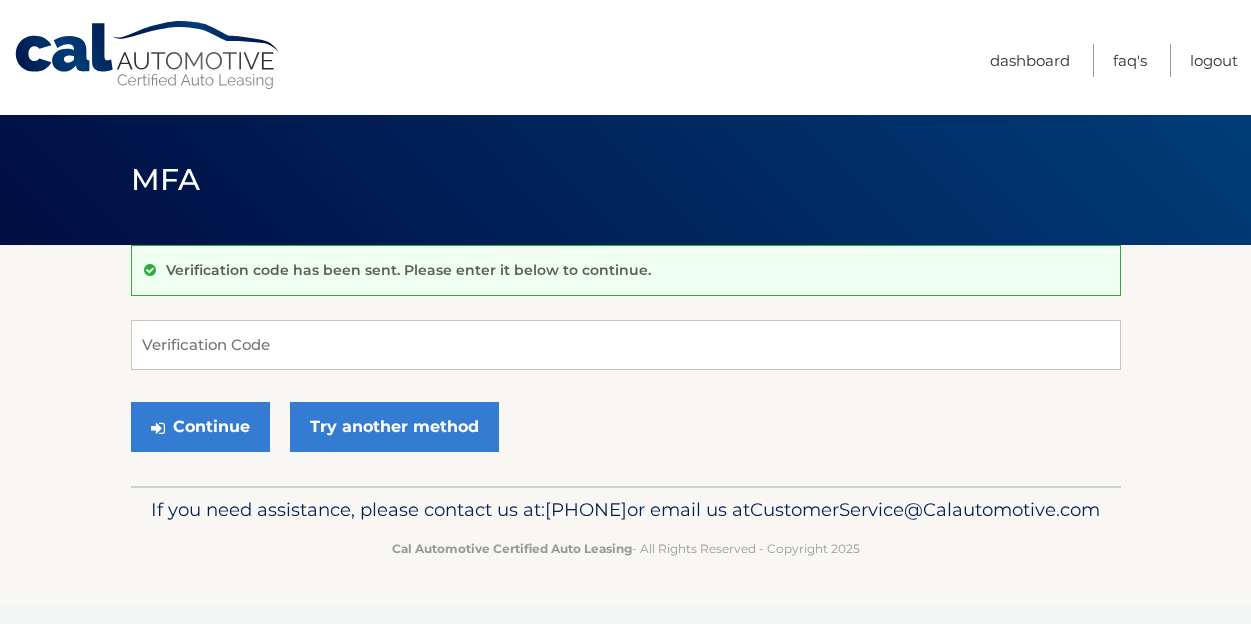 scroll, scrollTop: 0, scrollLeft: 0, axis: both 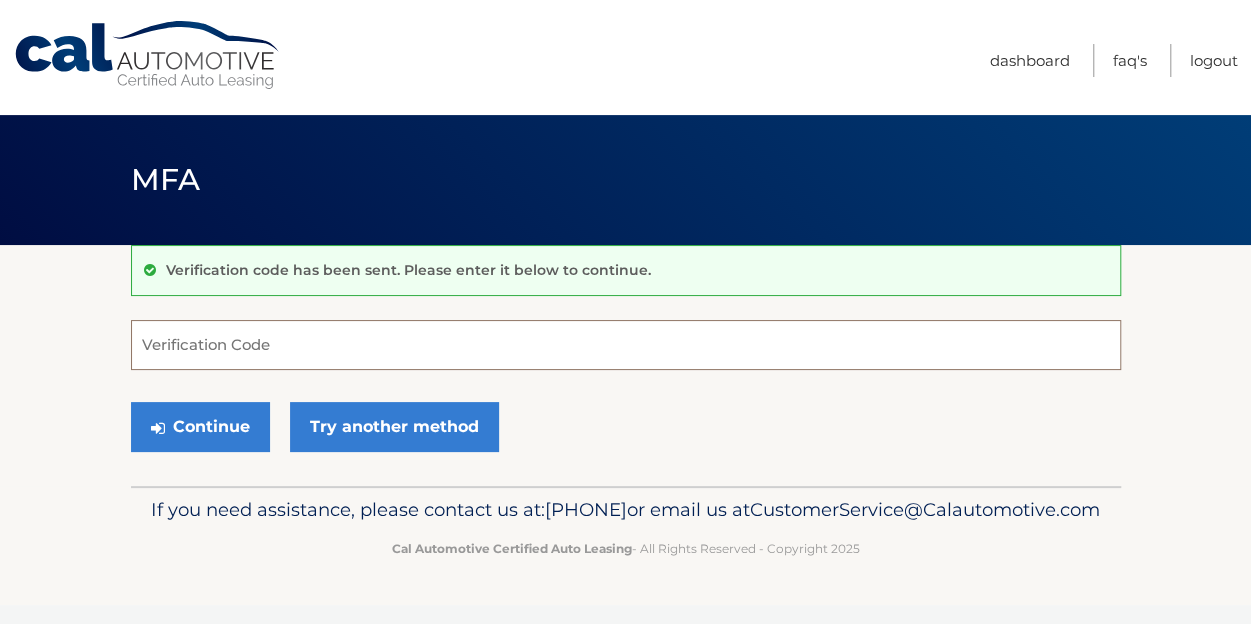 click on "Verification Code" at bounding box center (626, 345) 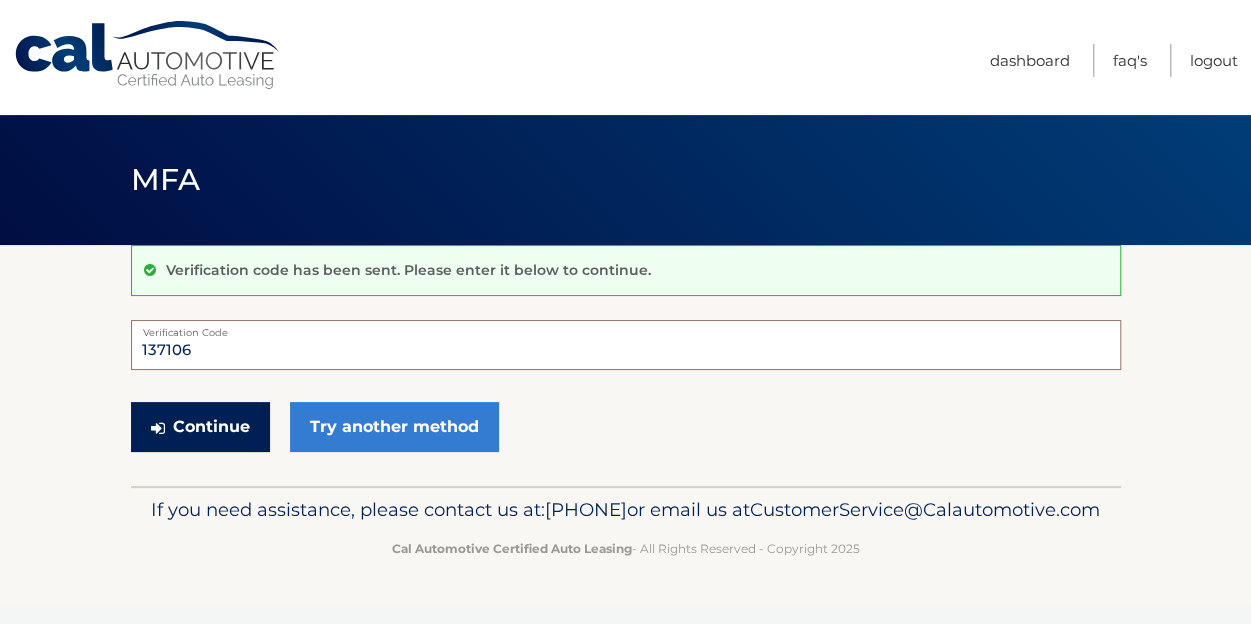 type on "137106" 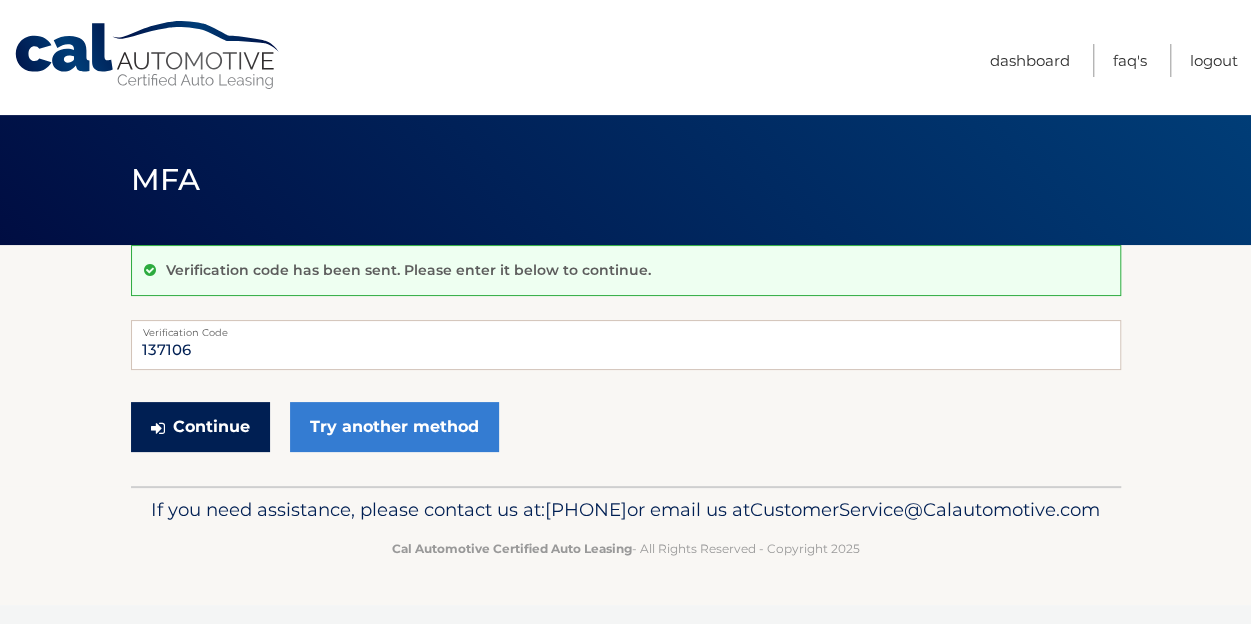 click on "Continue" at bounding box center [200, 427] 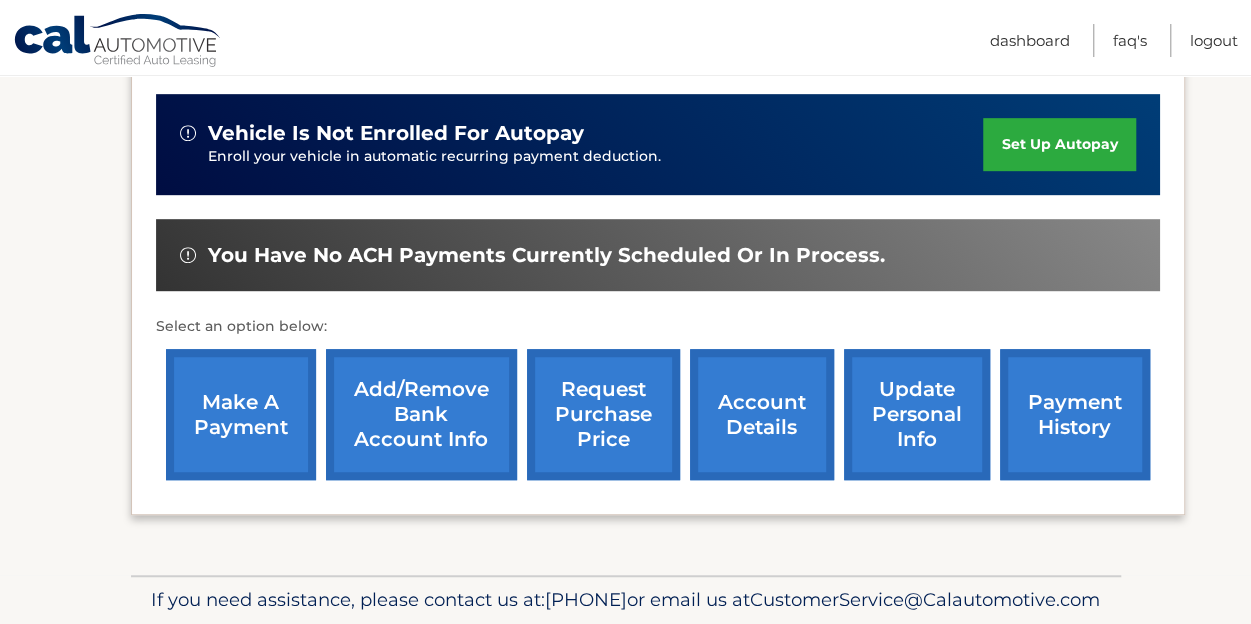 scroll, scrollTop: 561, scrollLeft: 0, axis: vertical 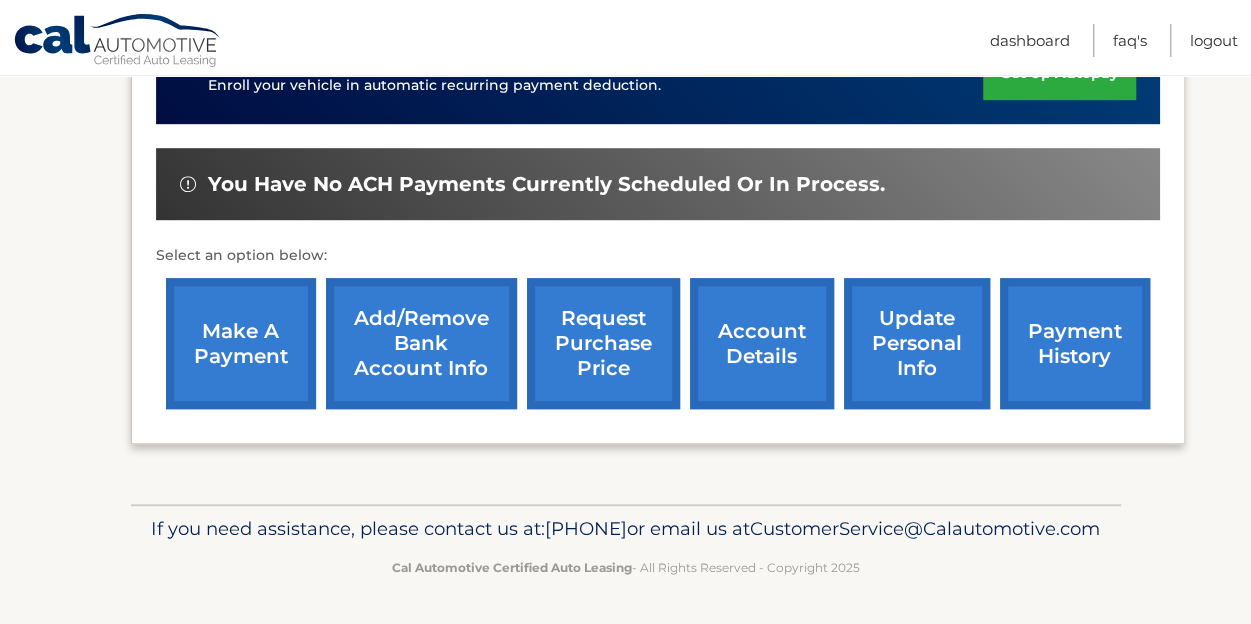 click on "make a payment" at bounding box center (241, 343) 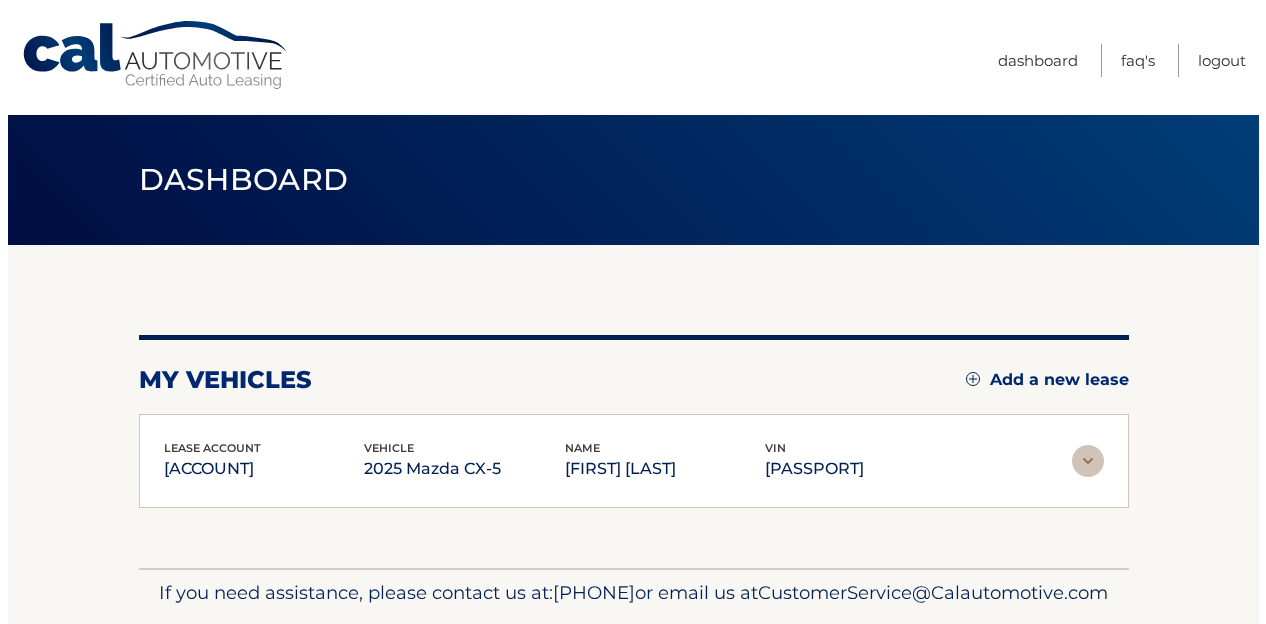 scroll, scrollTop: 0, scrollLeft: 0, axis: both 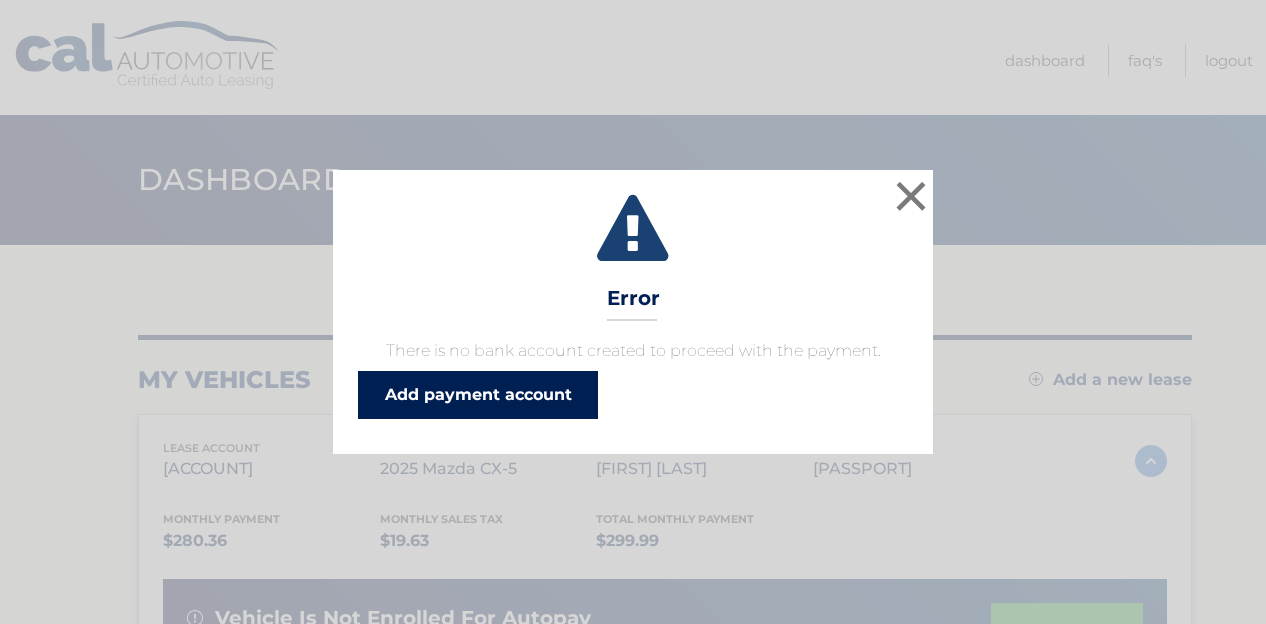 click on "Add payment account" at bounding box center [478, 395] 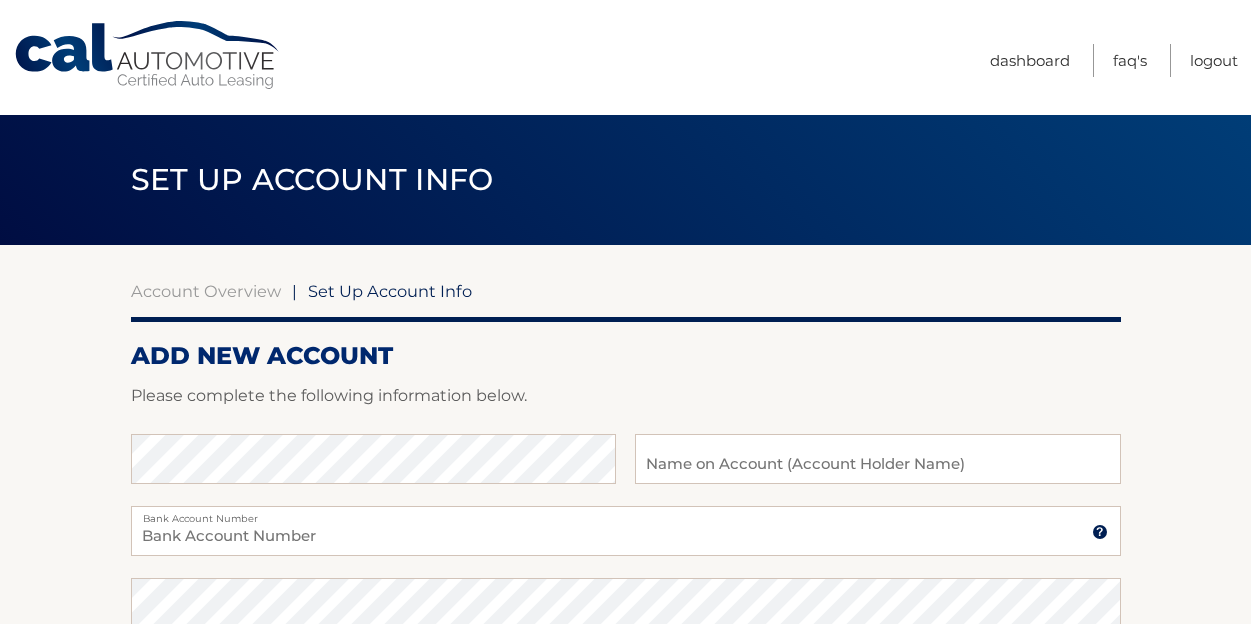 scroll, scrollTop: 0, scrollLeft: 0, axis: both 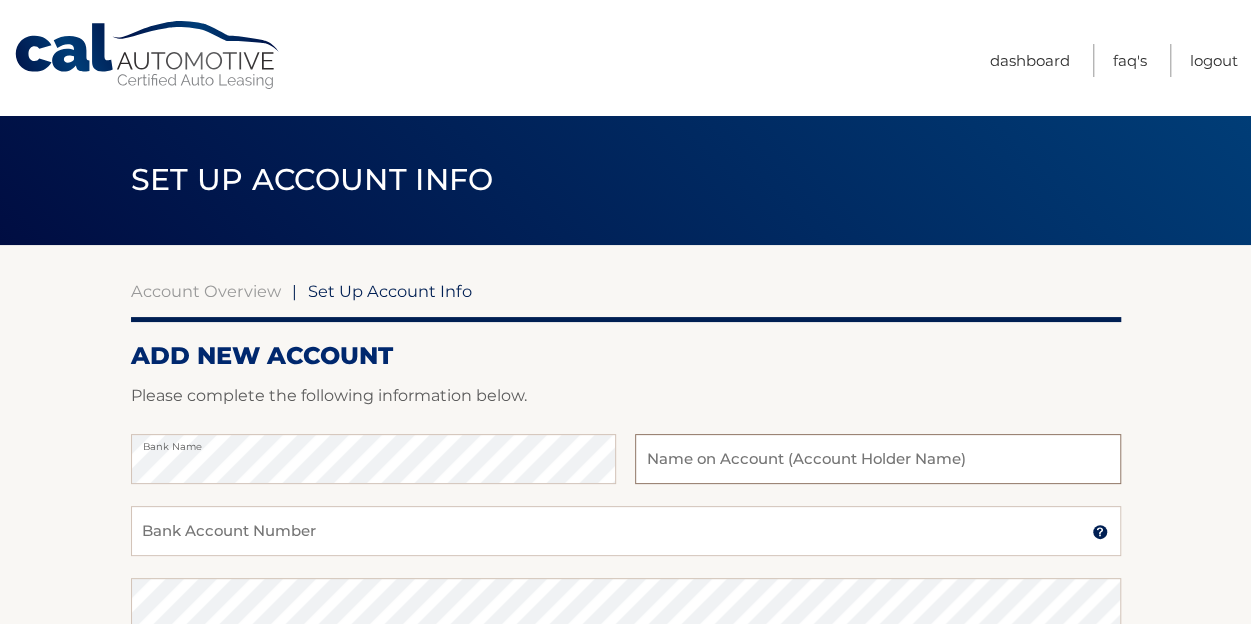 click at bounding box center (877, 459) 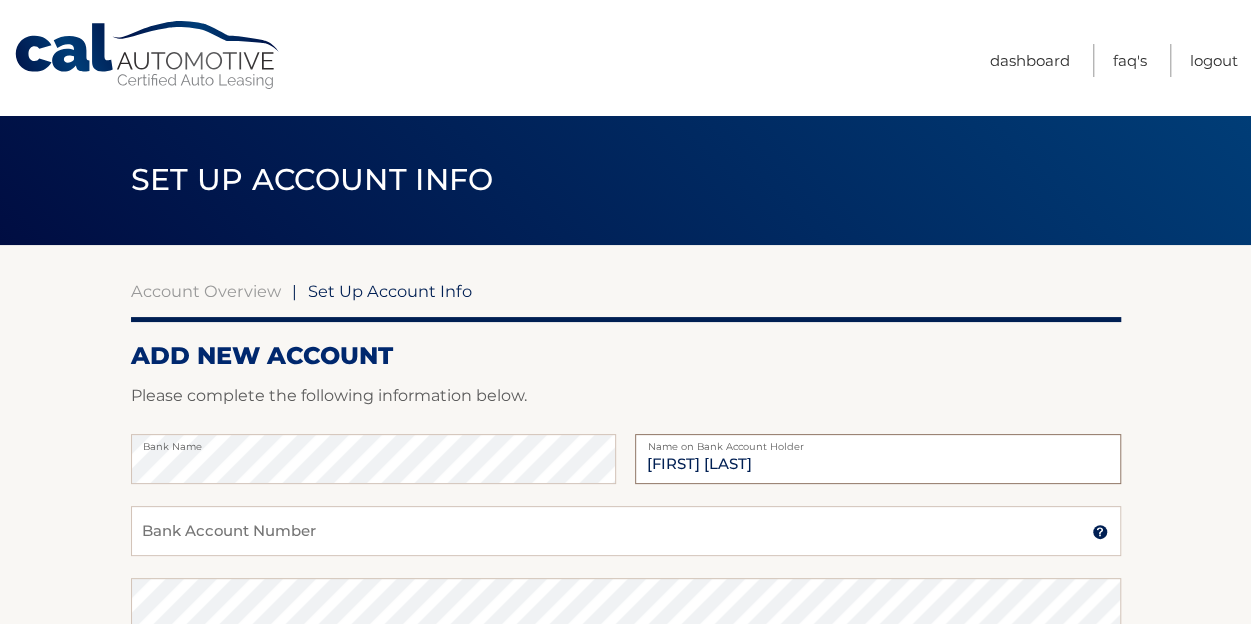 type on "[FIRST] [LAST]" 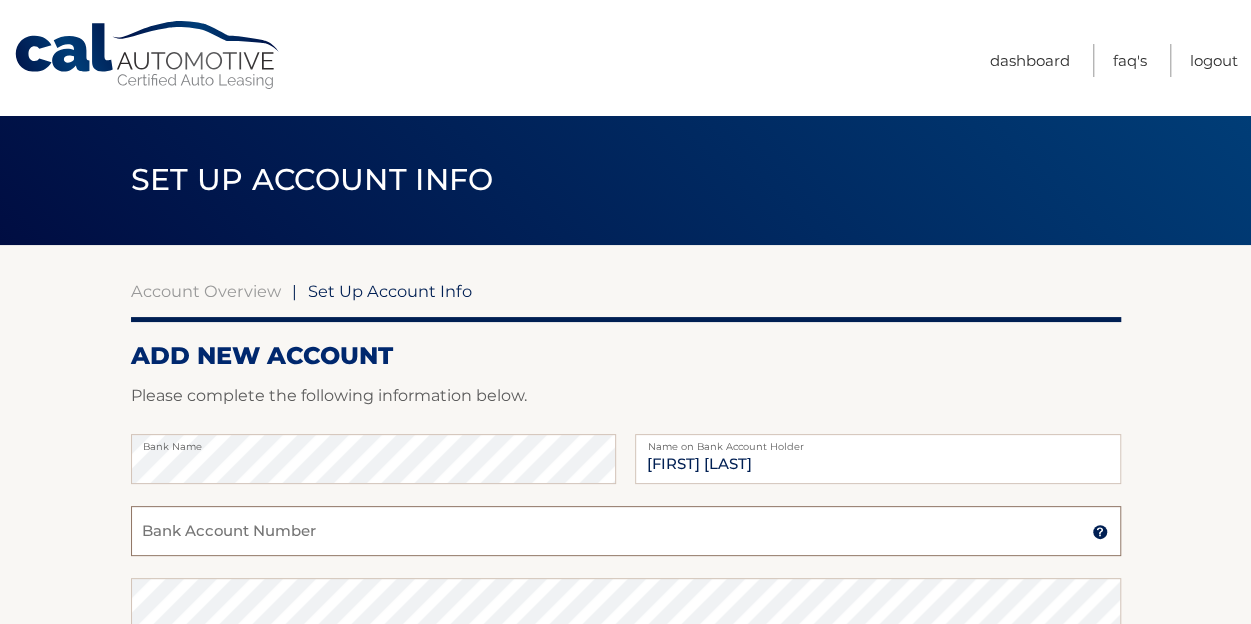click on "Bank Account Number" at bounding box center [626, 531] 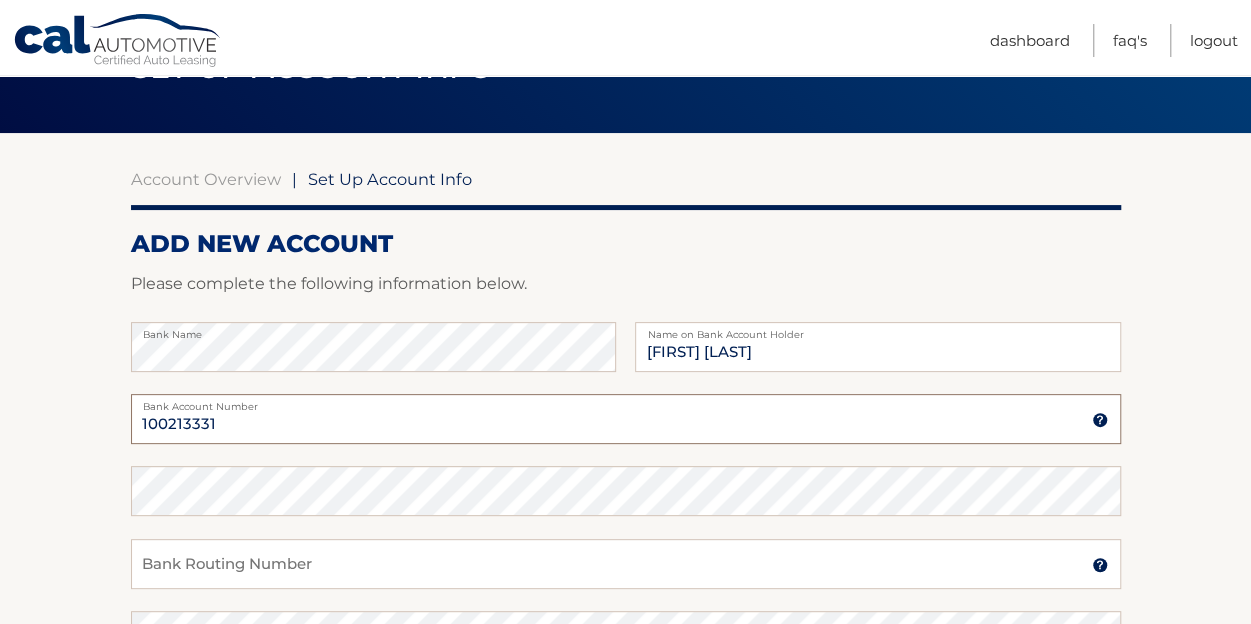 scroll, scrollTop: 113, scrollLeft: 0, axis: vertical 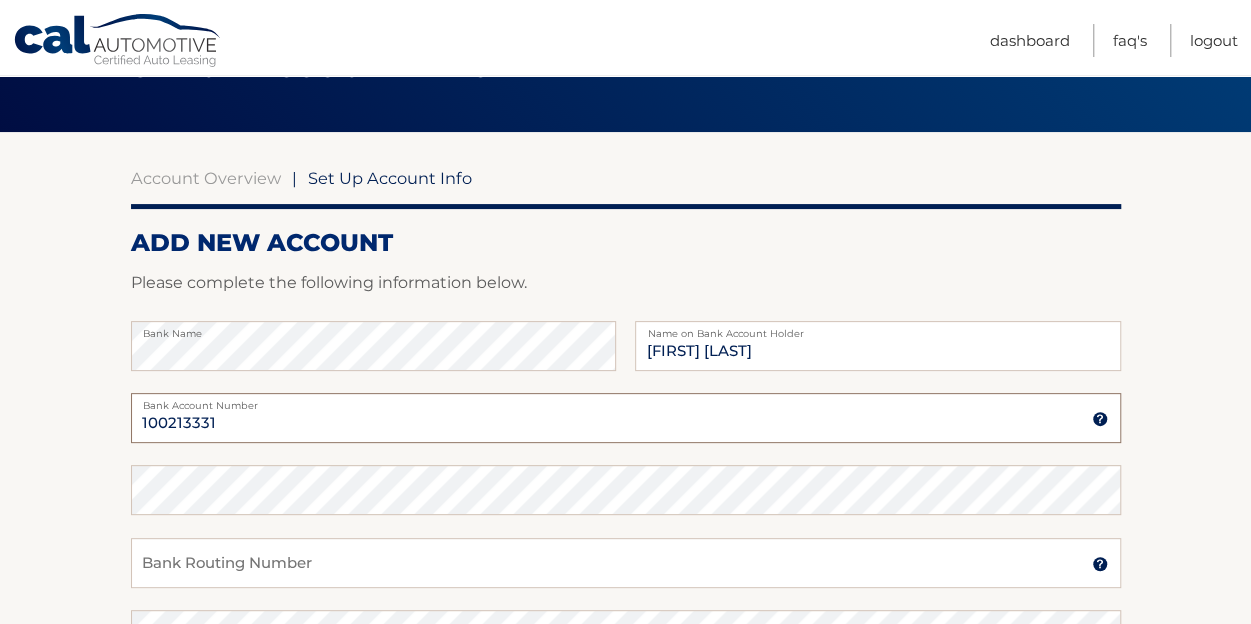 type on "100213331" 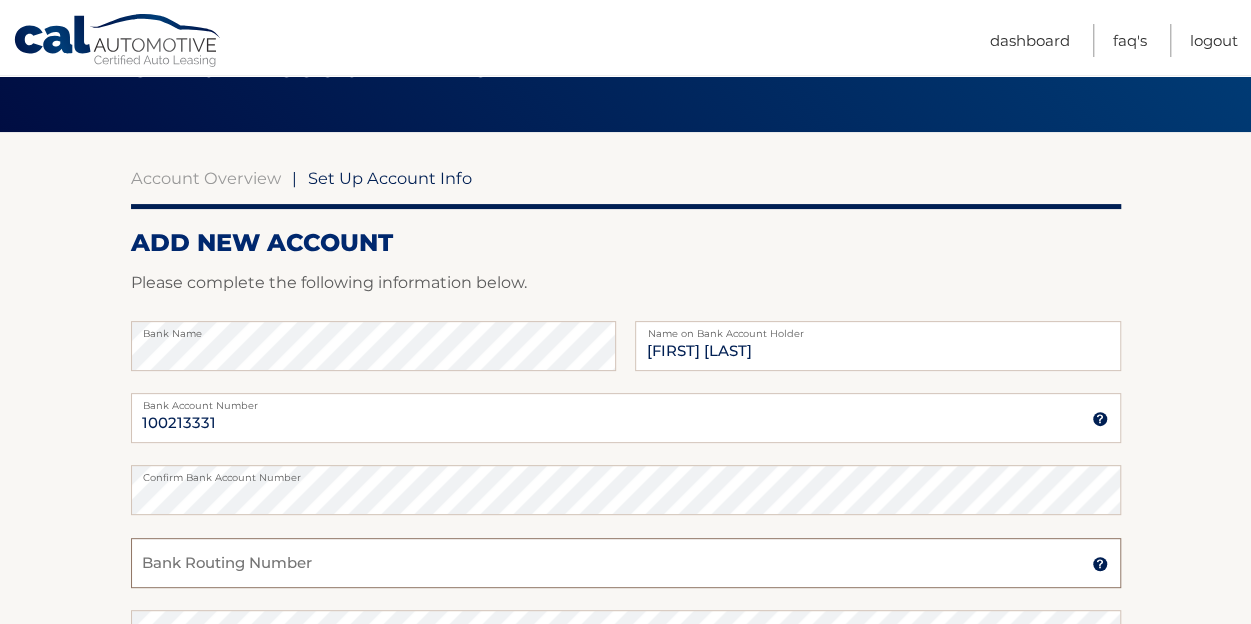 click on "Bank Routing Number" at bounding box center [626, 563] 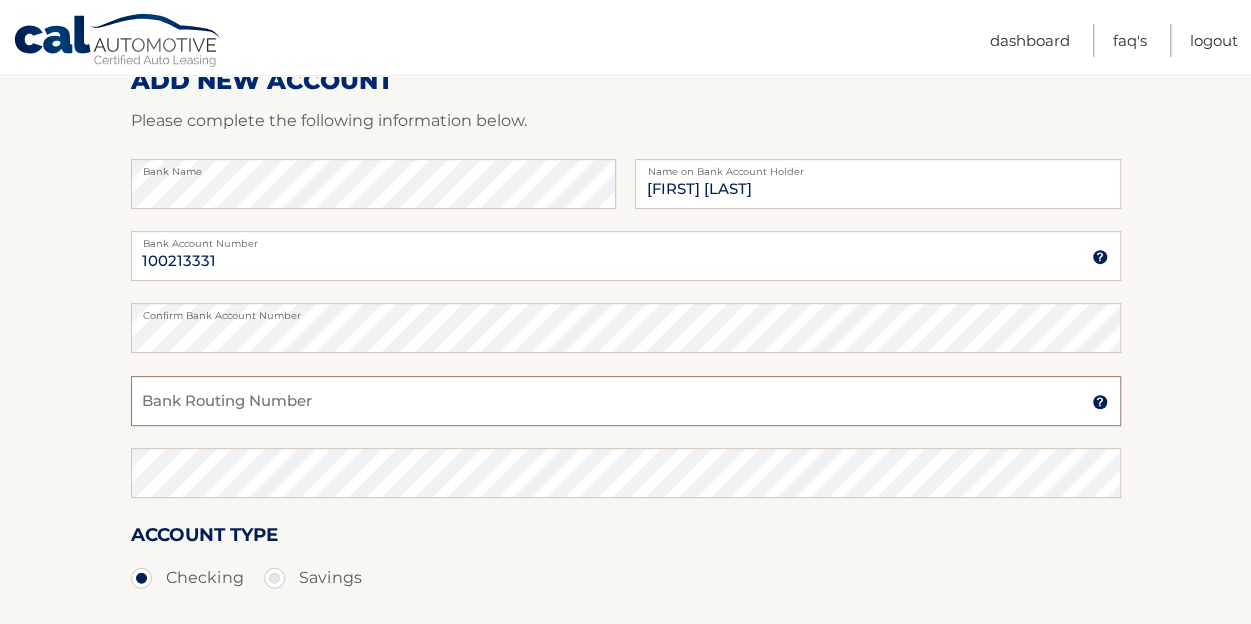 scroll, scrollTop: 277, scrollLeft: 0, axis: vertical 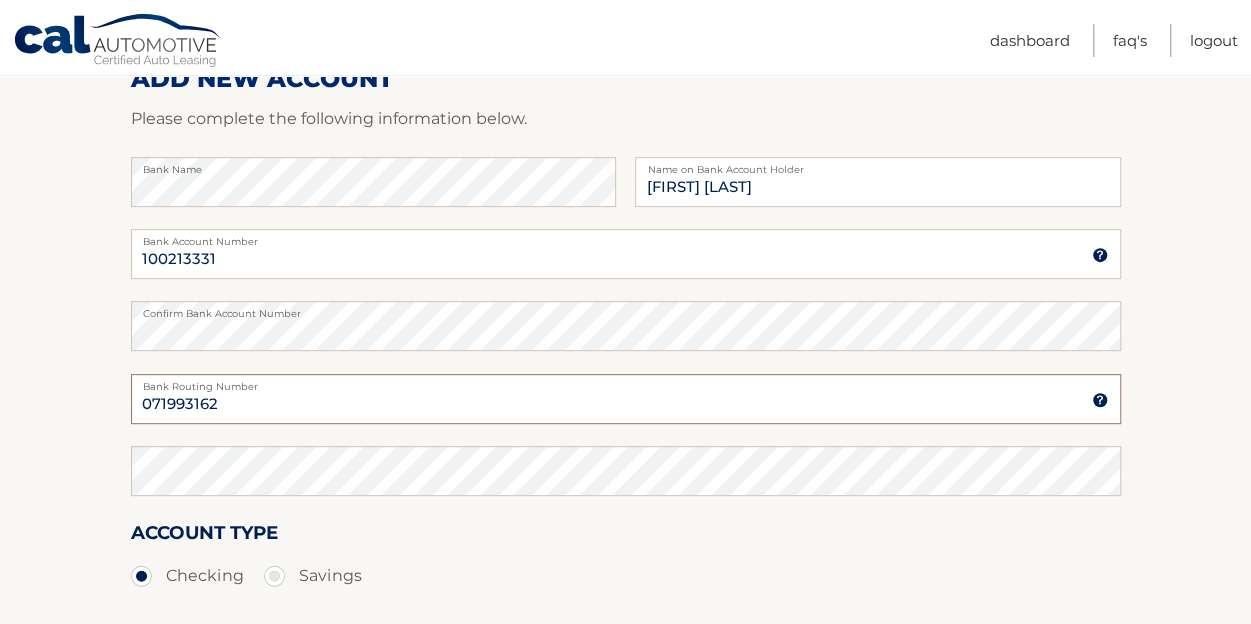 type on "071993162" 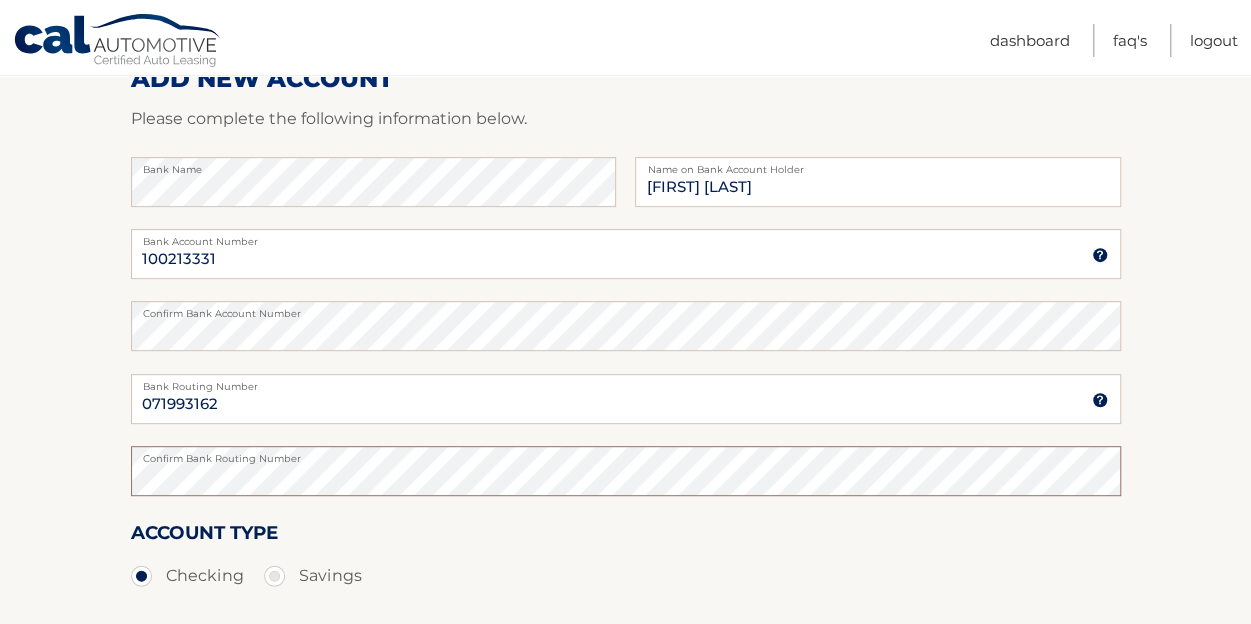 scroll, scrollTop: 536, scrollLeft: 0, axis: vertical 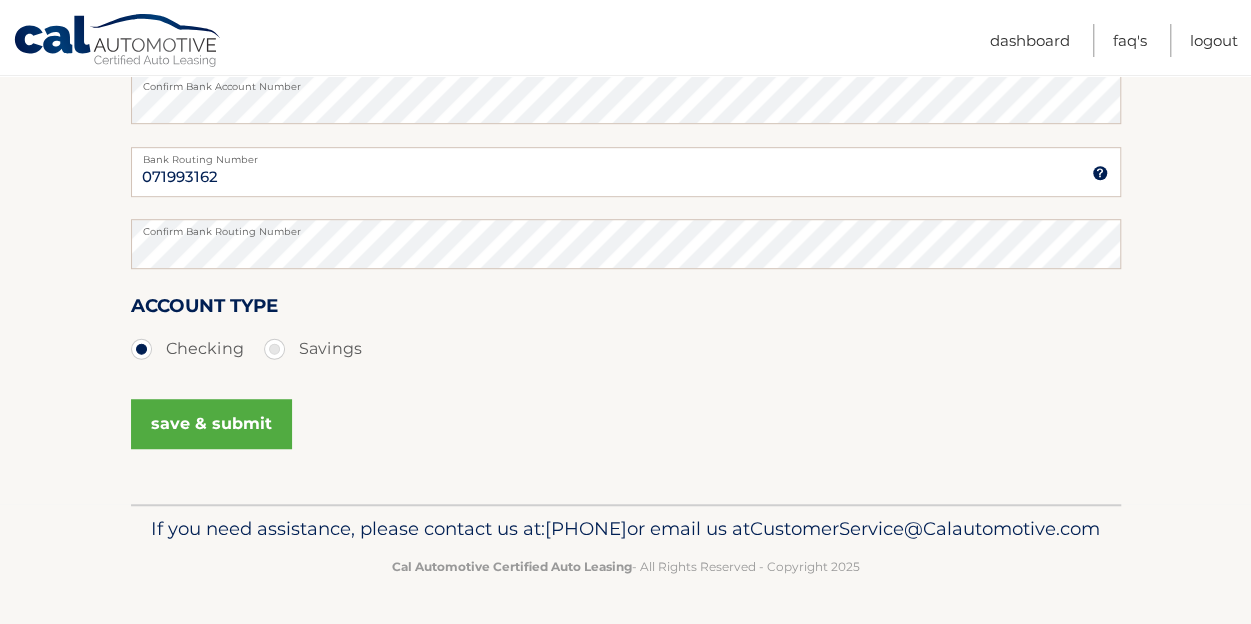 click on "save & submit" at bounding box center [211, 424] 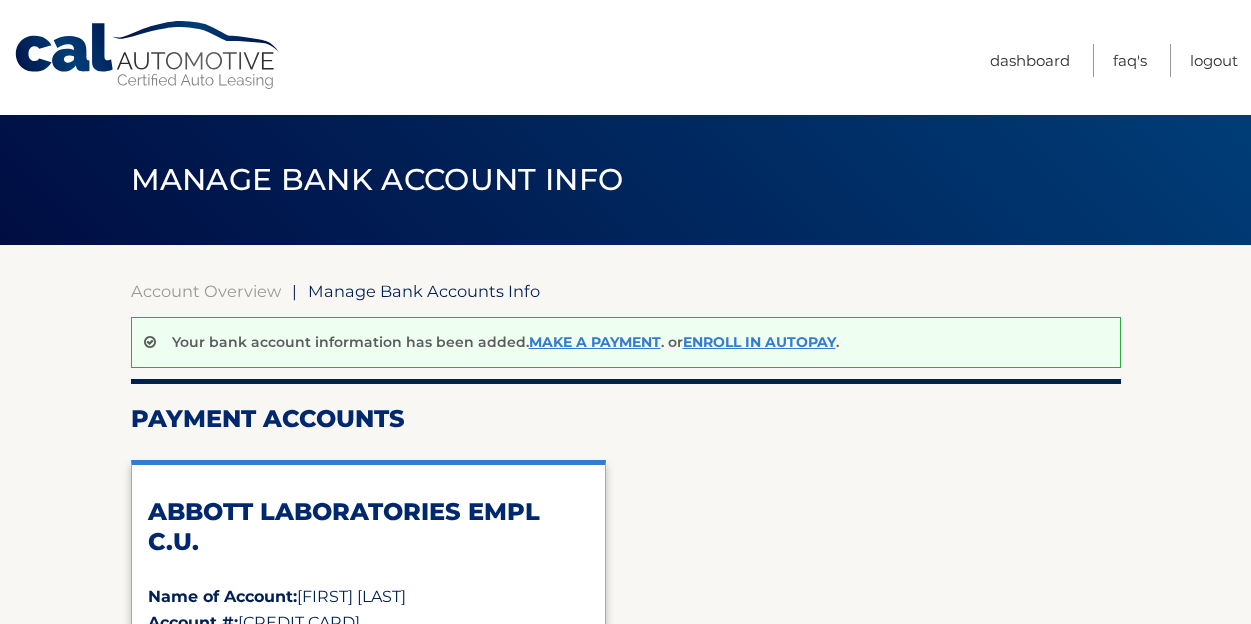 scroll, scrollTop: 0, scrollLeft: 0, axis: both 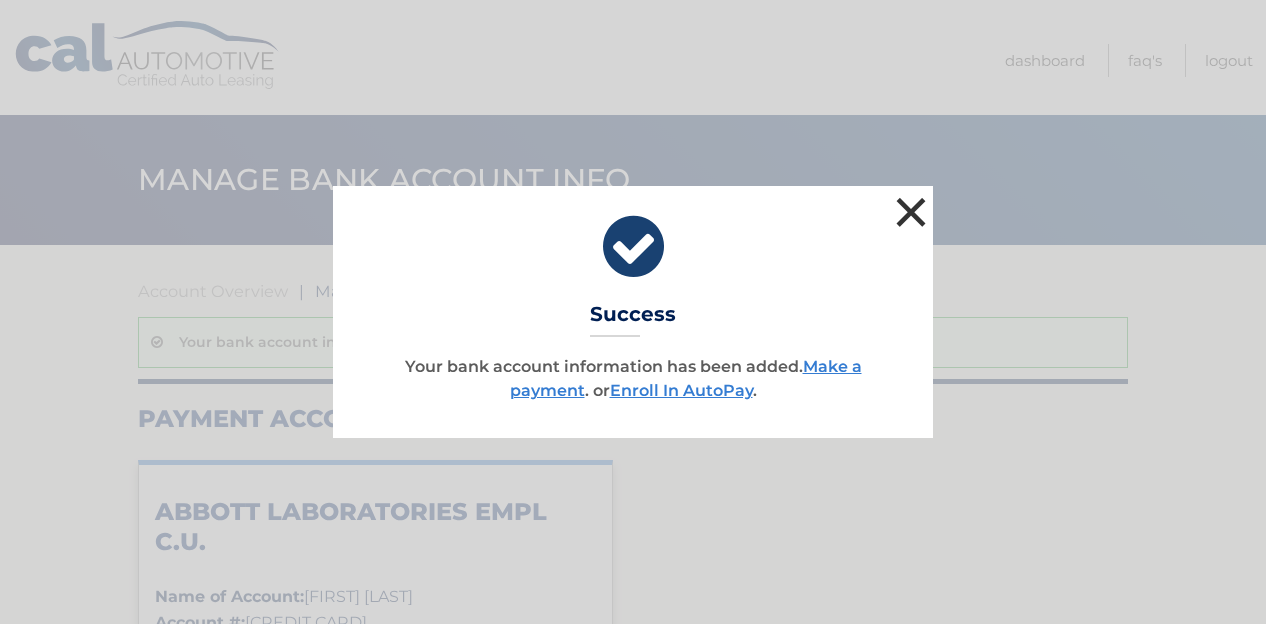 click on "×" at bounding box center [911, 212] 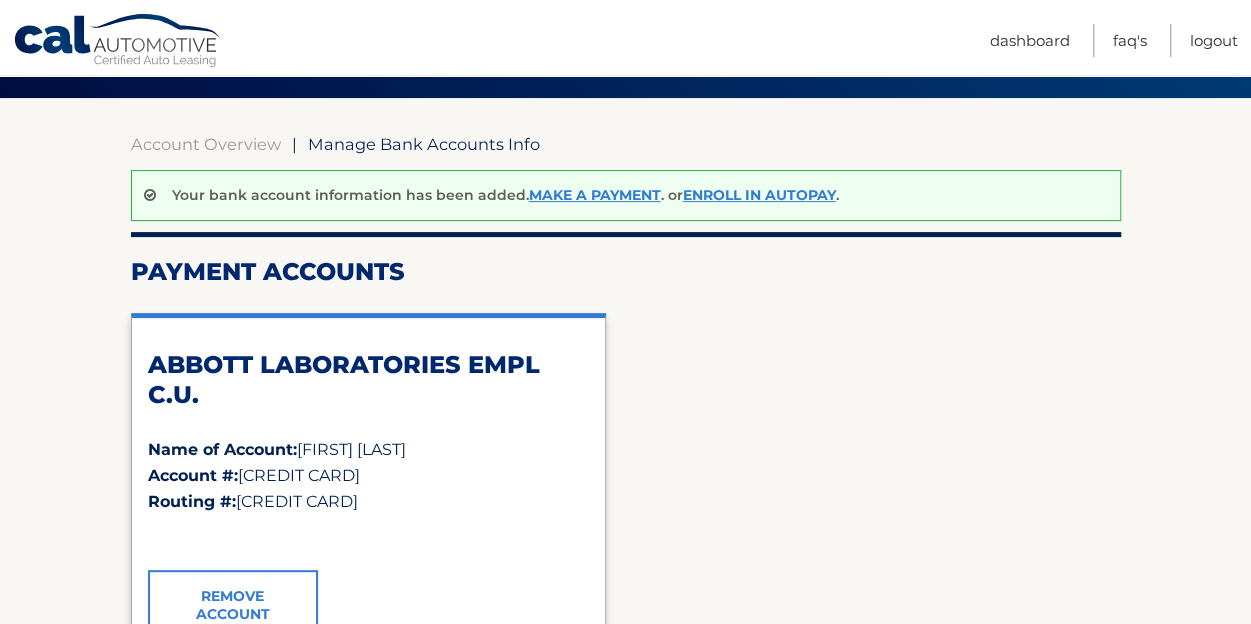 scroll, scrollTop: 135, scrollLeft: 0, axis: vertical 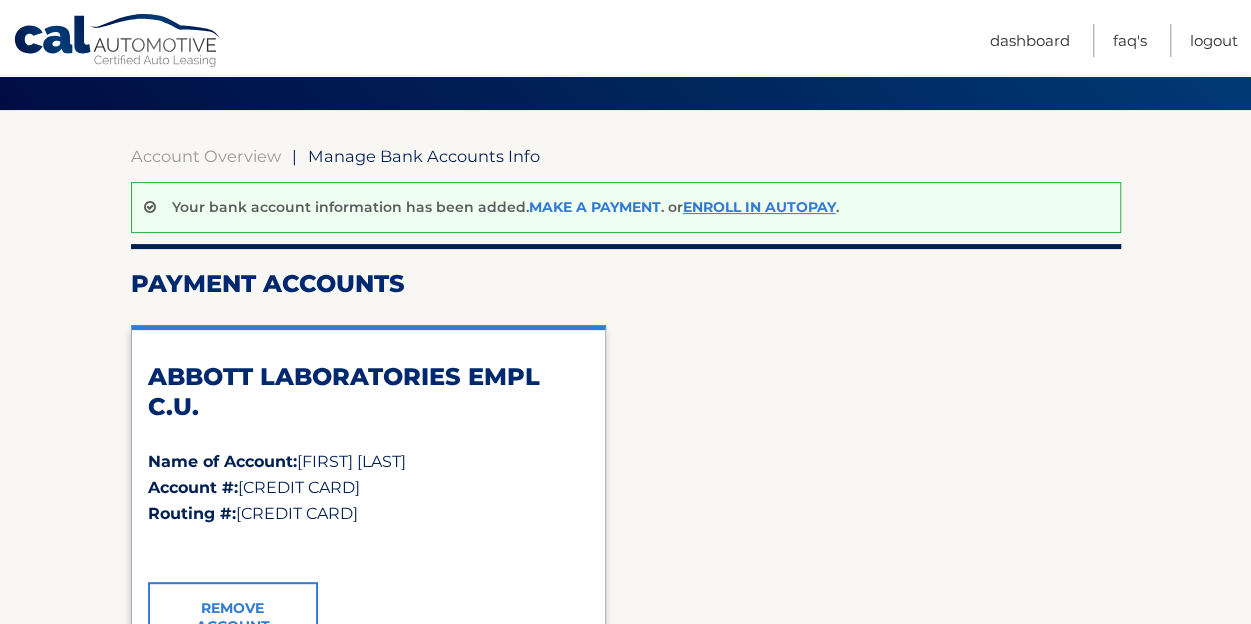 click on "Make a payment" at bounding box center [595, 207] 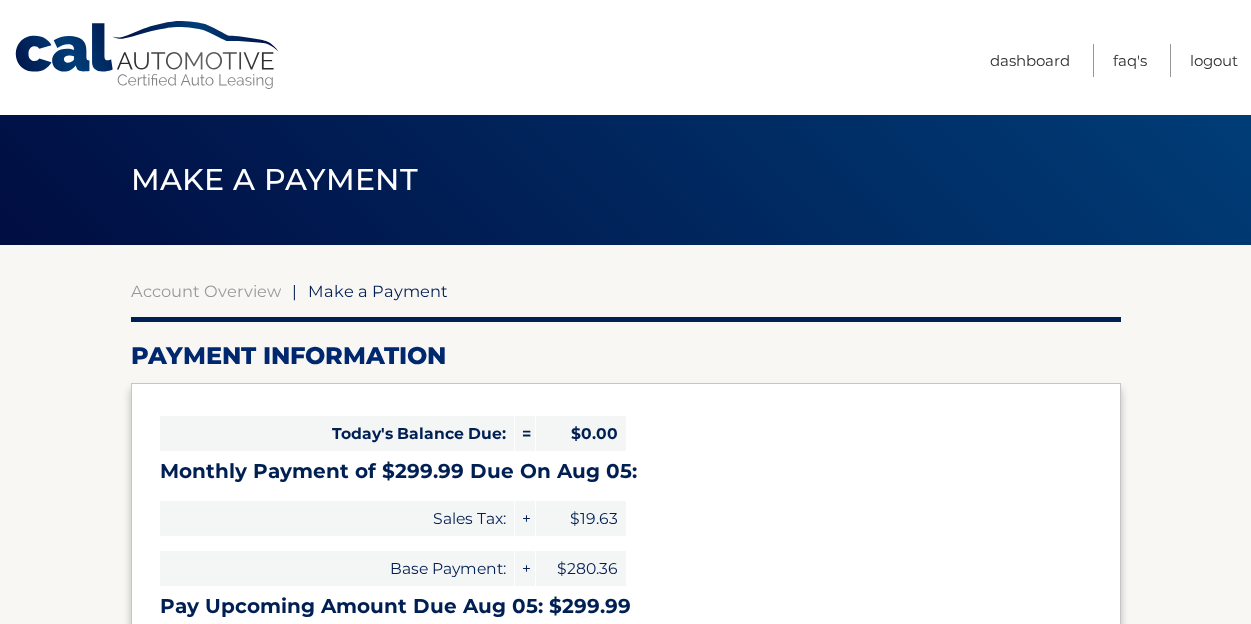 scroll, scrollTop: 0, scrollLeft: 0, axis: both 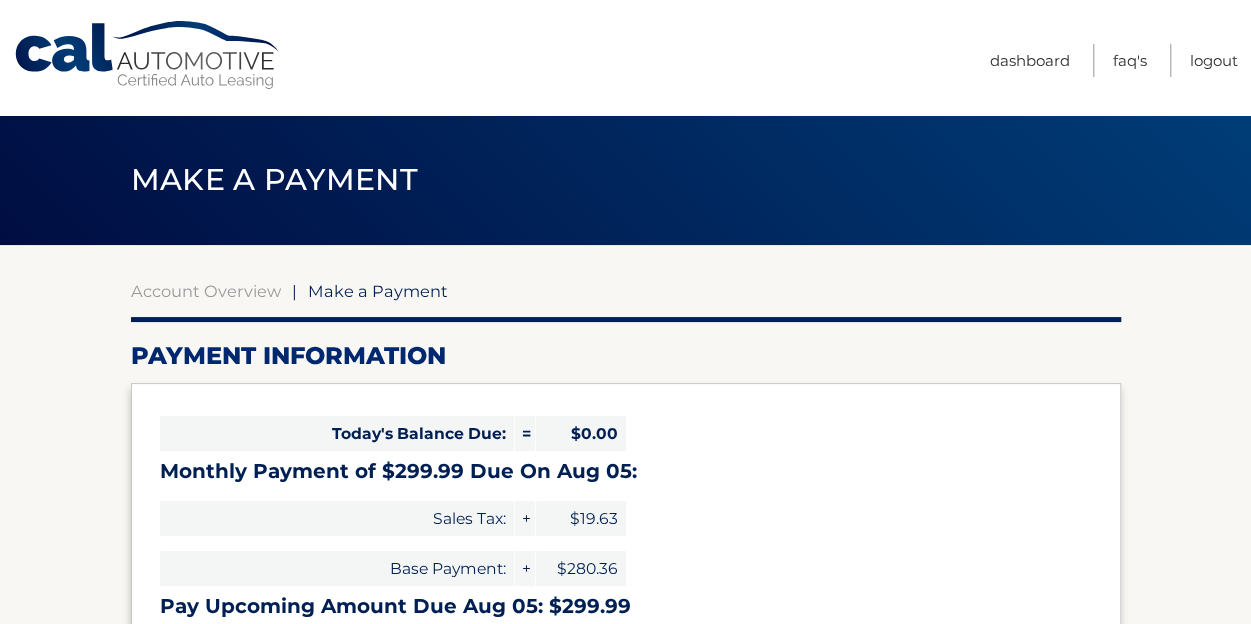 select on "OTFmMTU1ZDAtZDJlOC00ZmFlLTlhMWYtMTdhNjAyNTM3NTcz" 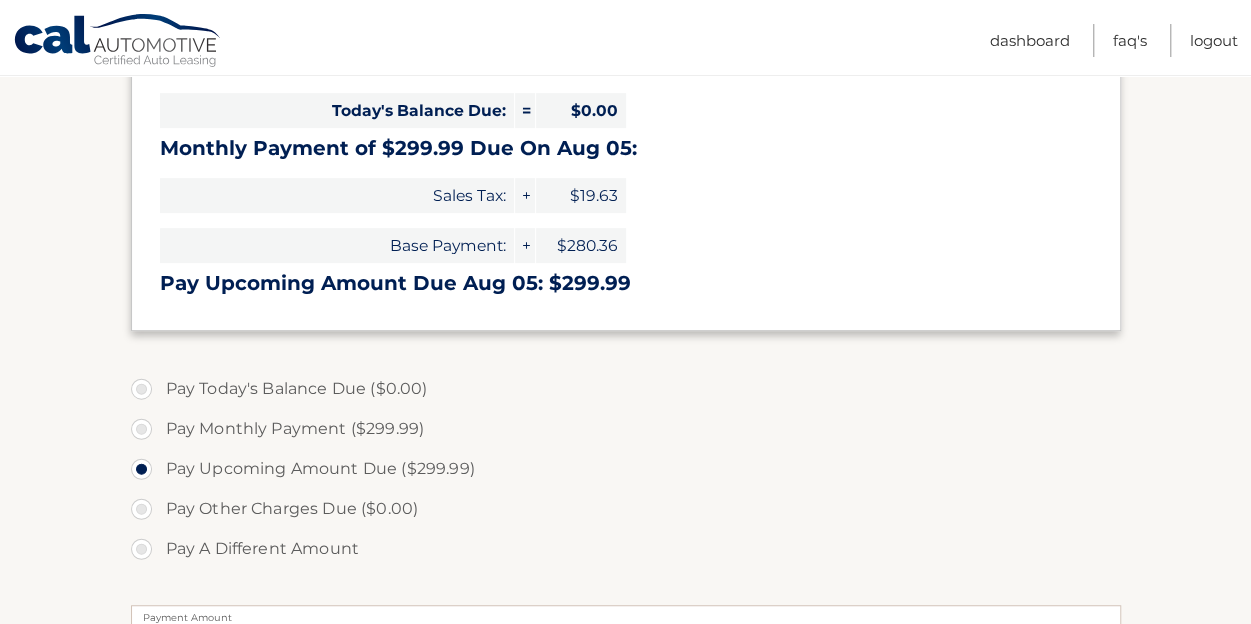 scroll, scrollTop: 324, scrollLeft: 0, axis: vertical 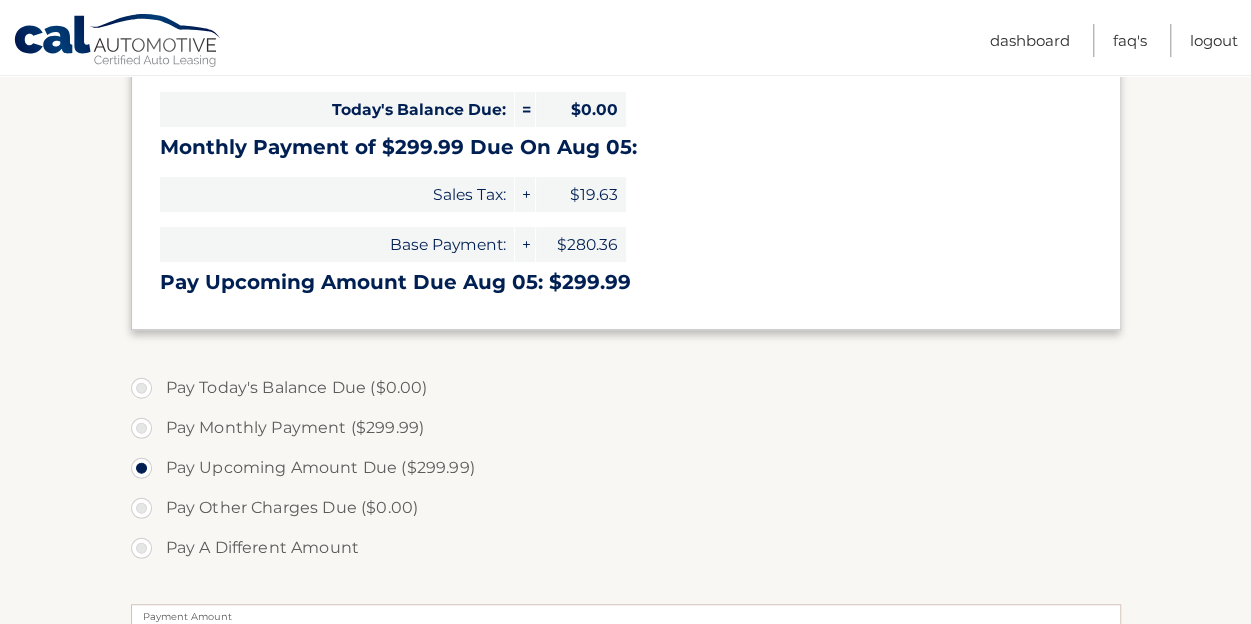 click on "Pay Monthly Payment ($299.99)" at bounding box center [626, 428] 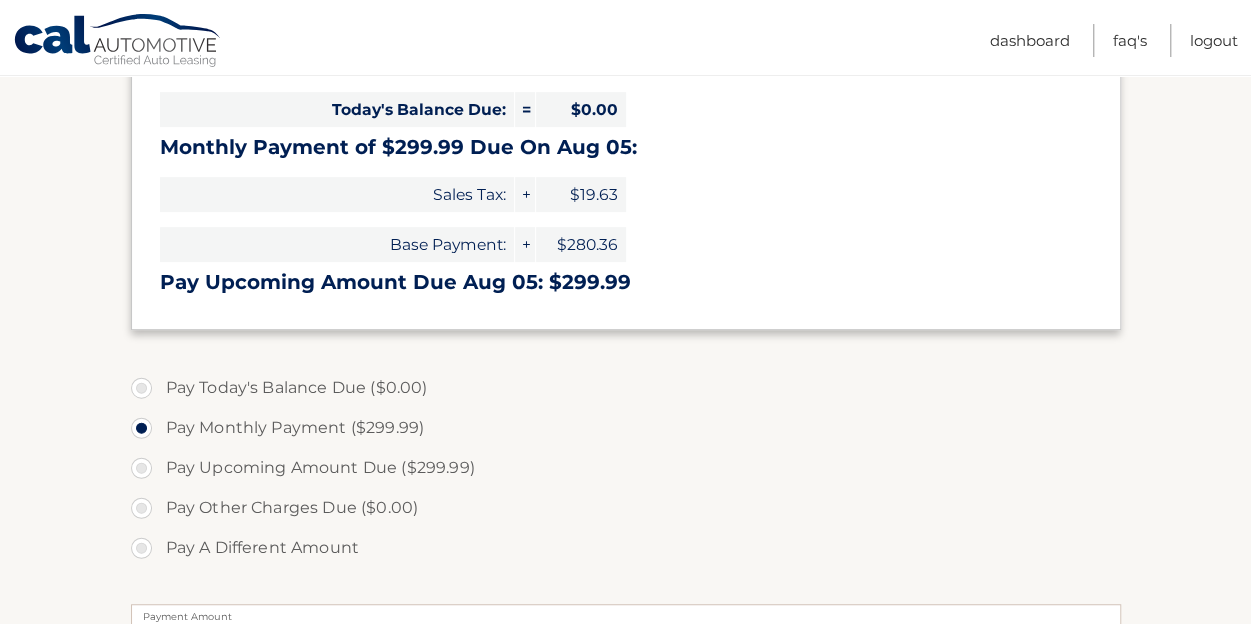 click on "Pay Upcoming Amount Due ($299.99)" at bounding box center [626, 468] 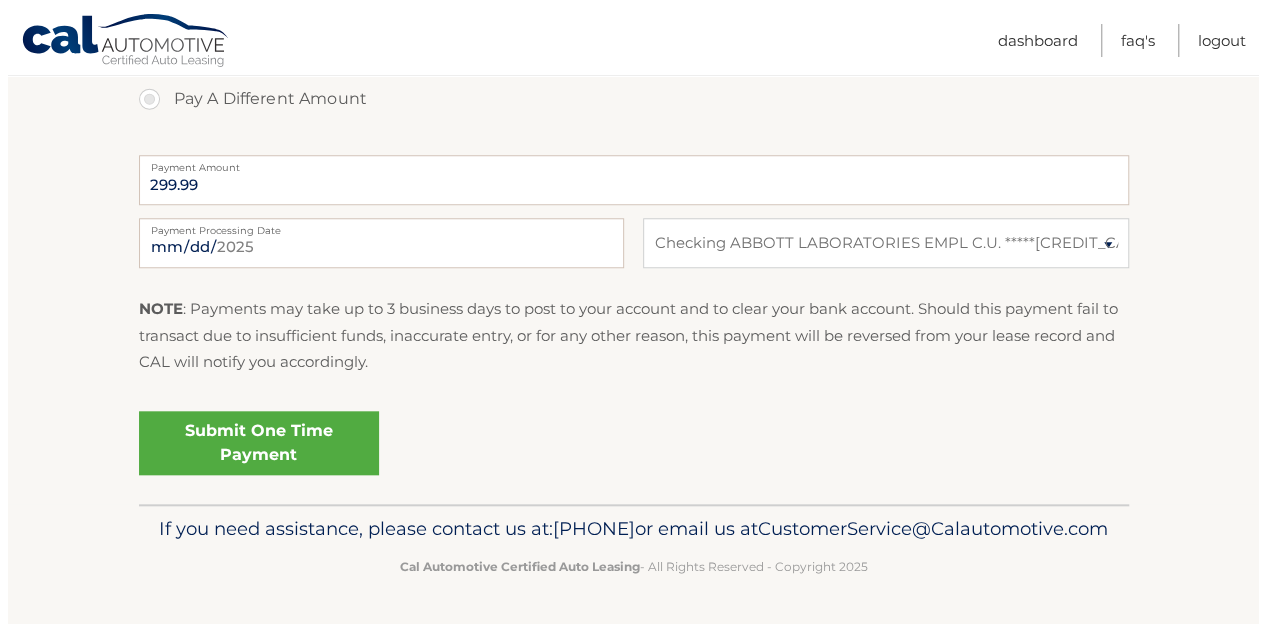 scroll, scrollTop: 788, scrollLeft: 0, axis: vertical 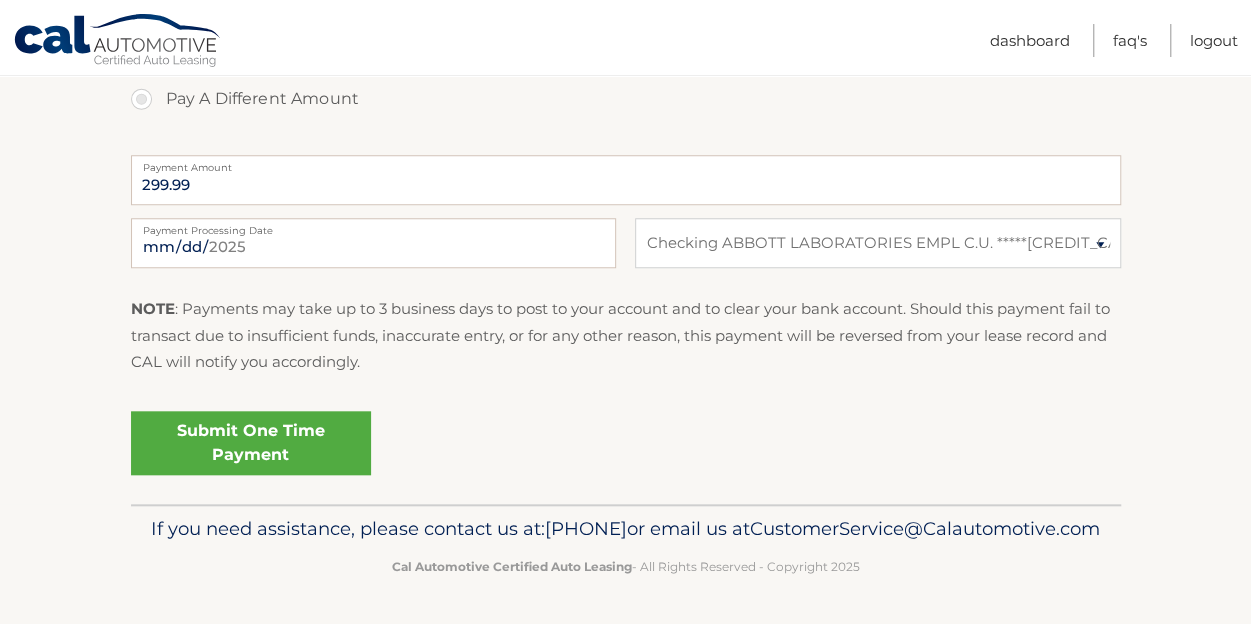 click on "Submit One Time Payment" at bounding box center (251, 443) 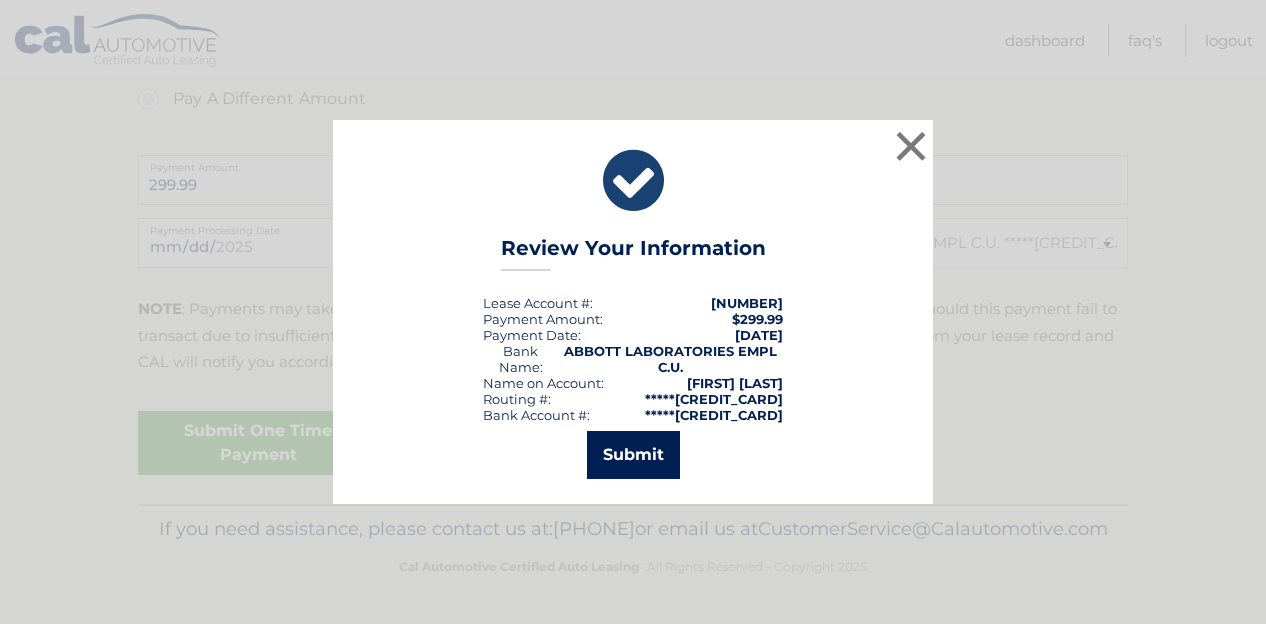 click on "Submit" at bounding box center [633, 455] 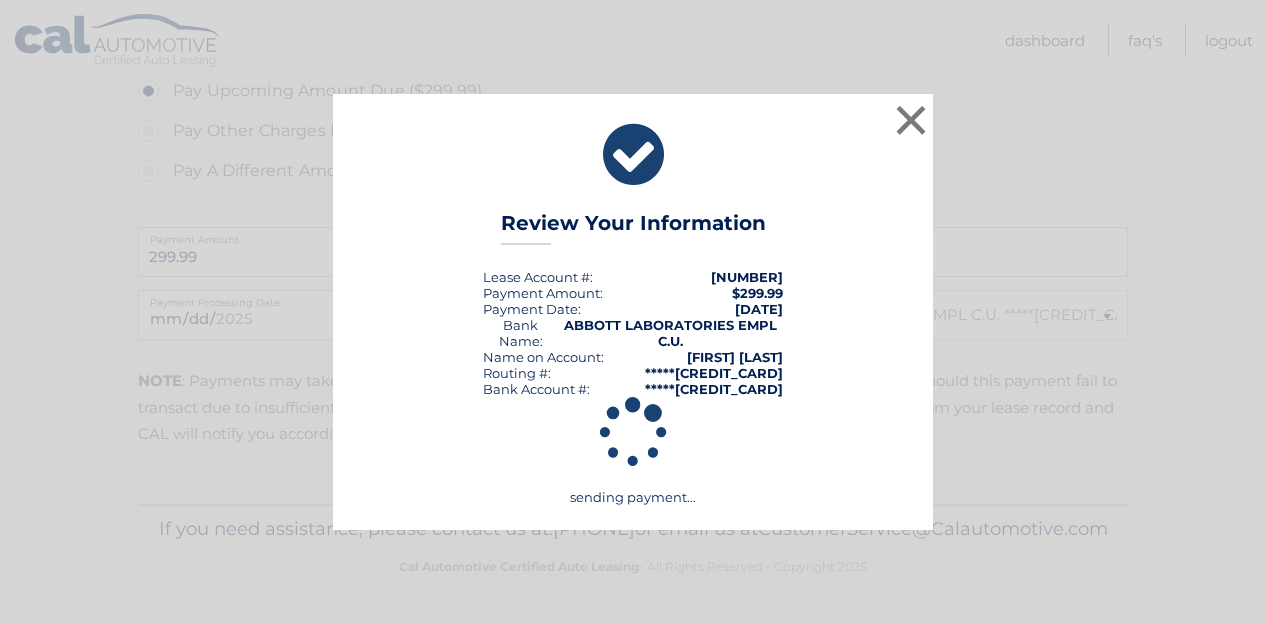scroll, scrollTop: 732, scrollLeft: 0, axis: vertical 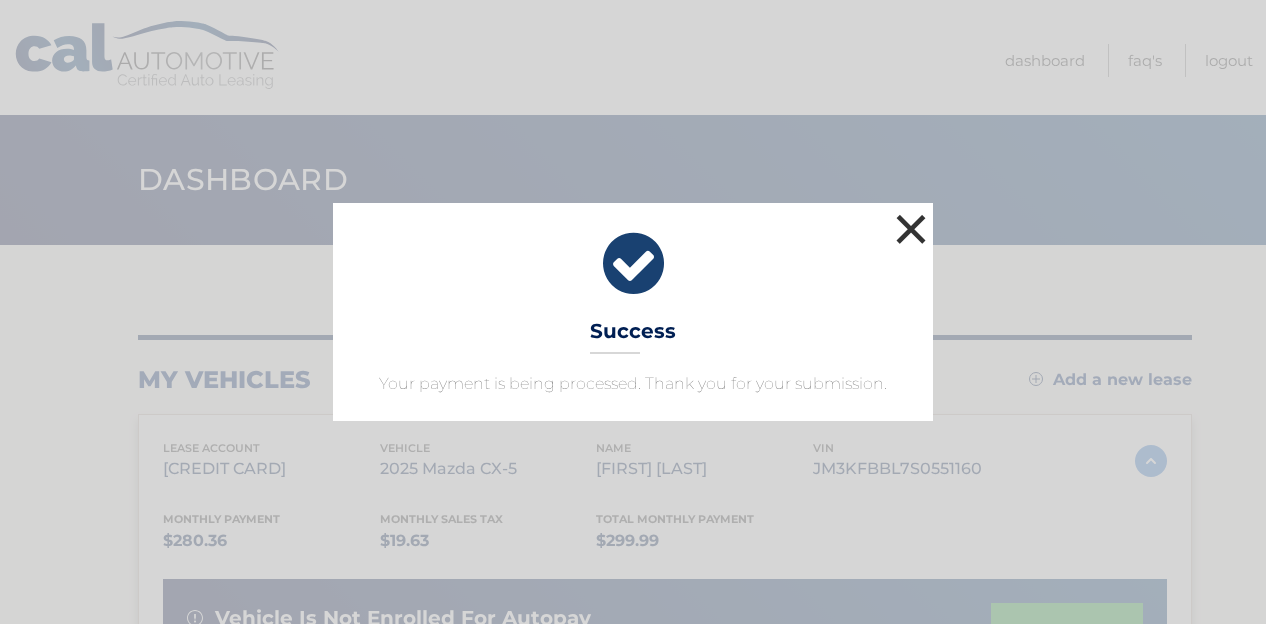 click on "×" at bounding box center [911, 229] 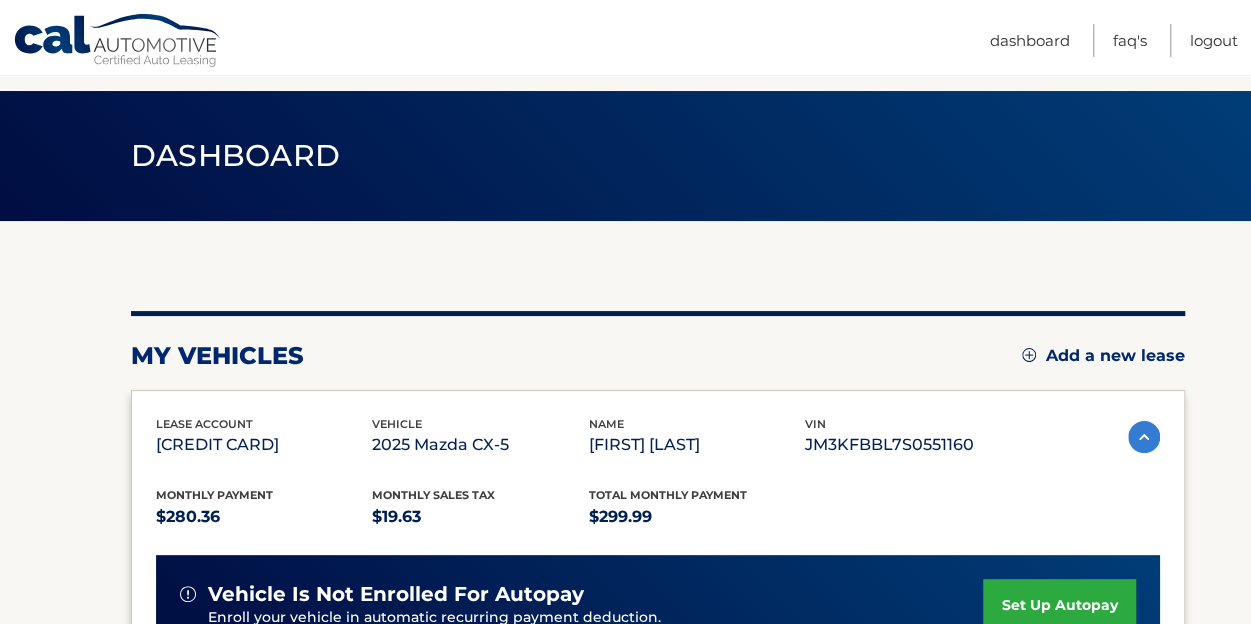 scroll, scrollTop: 0, scrollLeft: 0, axis: both 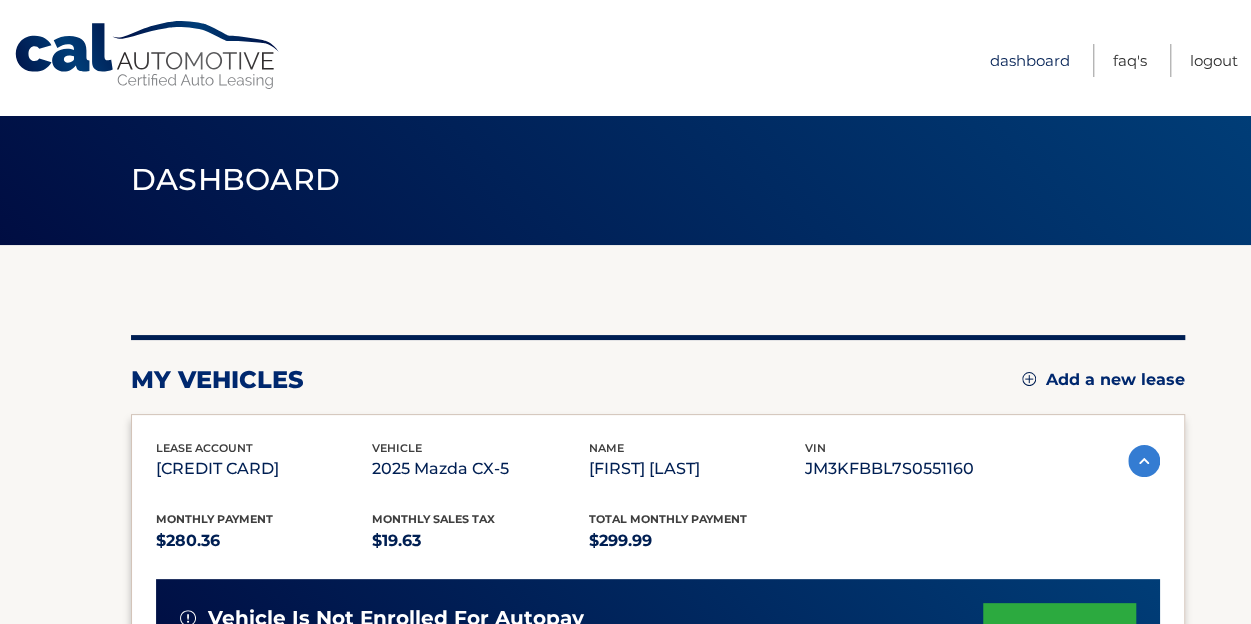 click on "Dashboard" at bounding box center (1030, 60) 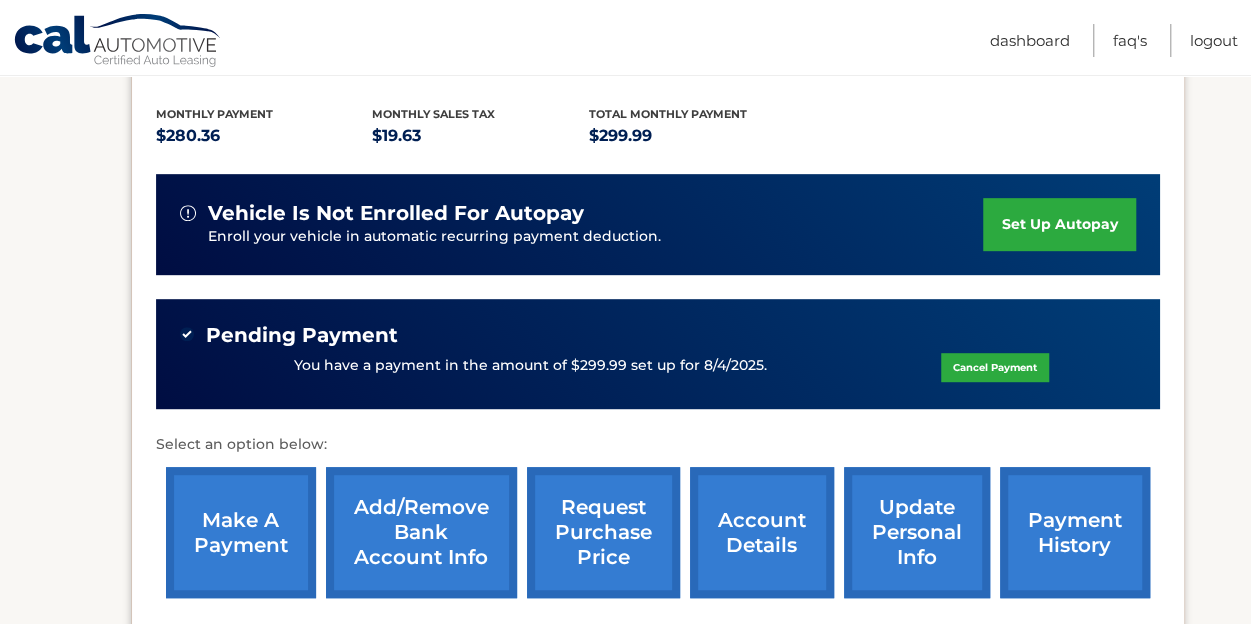 scroll, scrollTop: 624, scrollLeft: 0, axis: vertical 